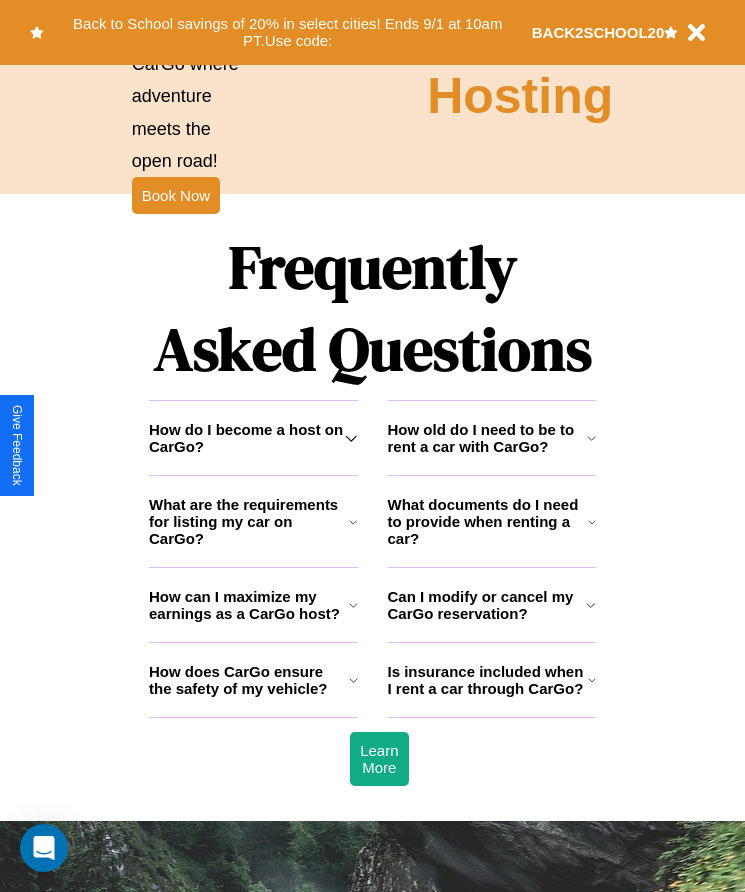 scroll, scrollTop: 2608, scrollLeft: 0, axis: vertical 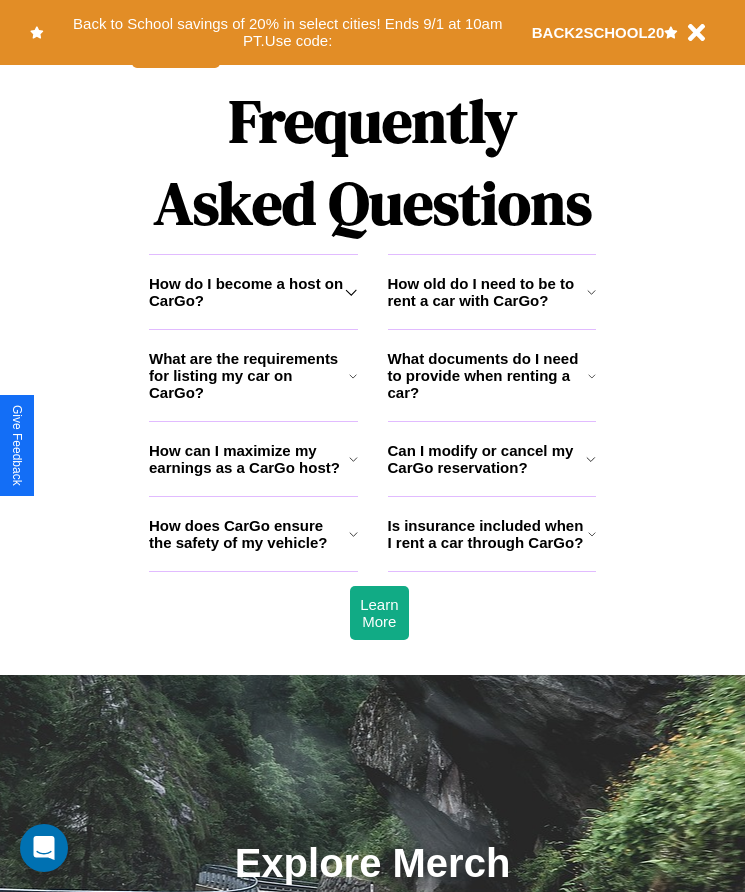 click 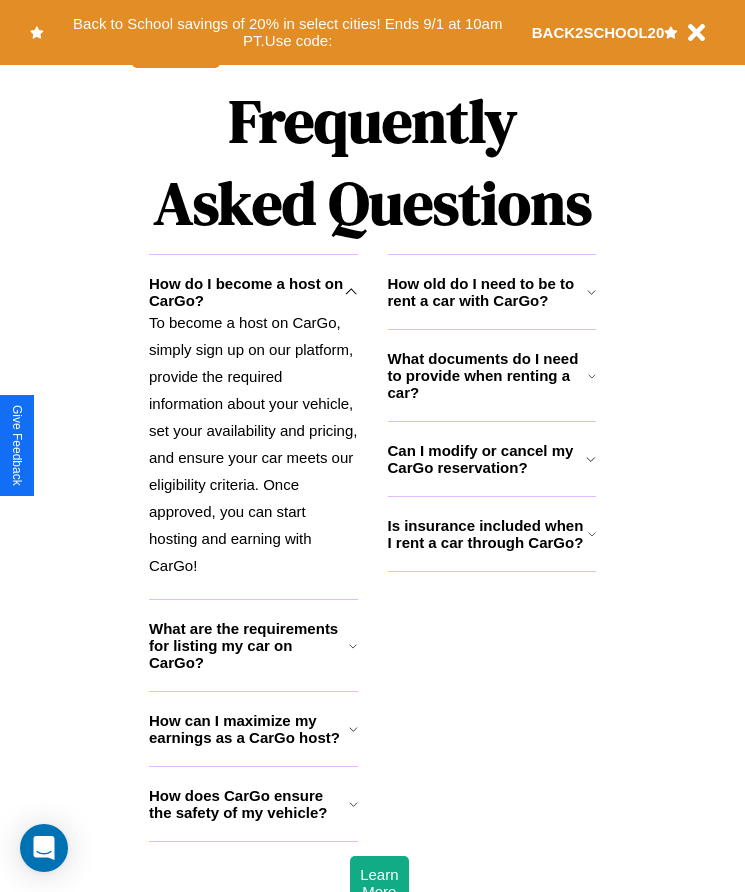click 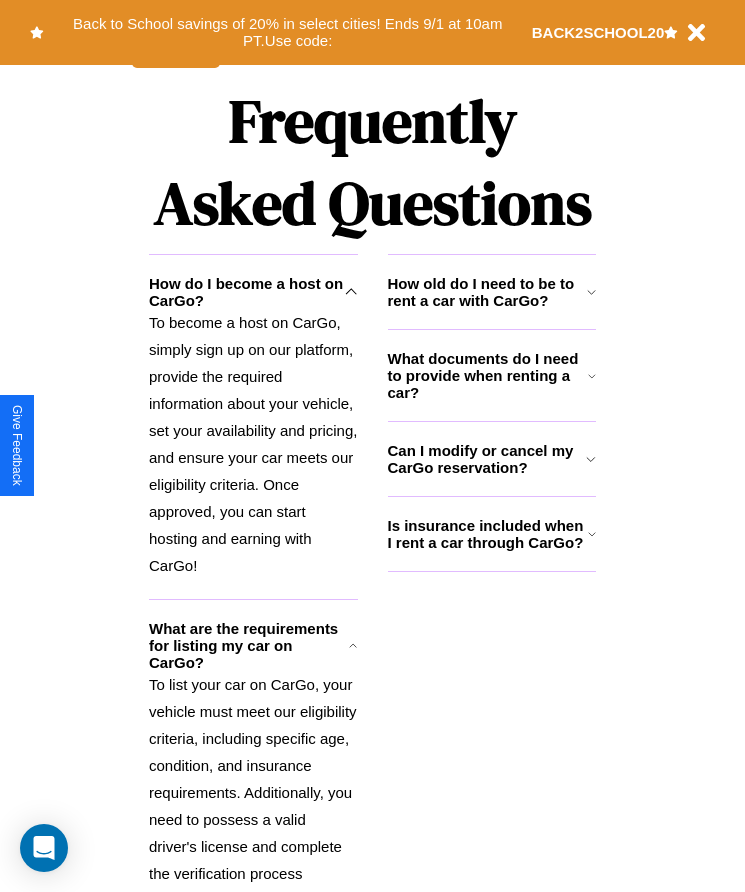 click 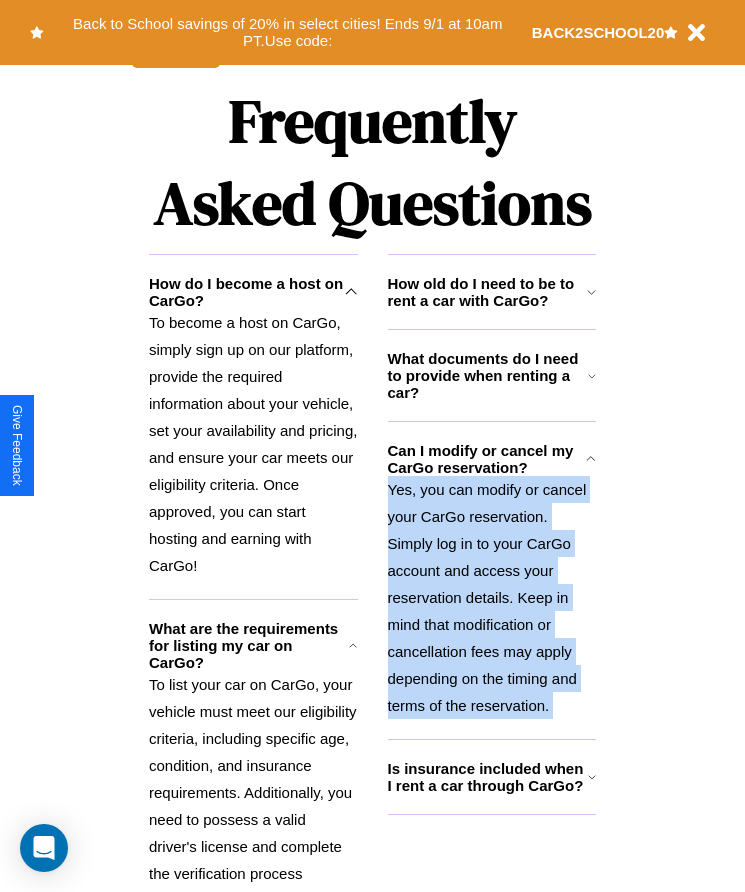 scroll, scrollTop: 2834, scrollLeft: 0, axis: vertical 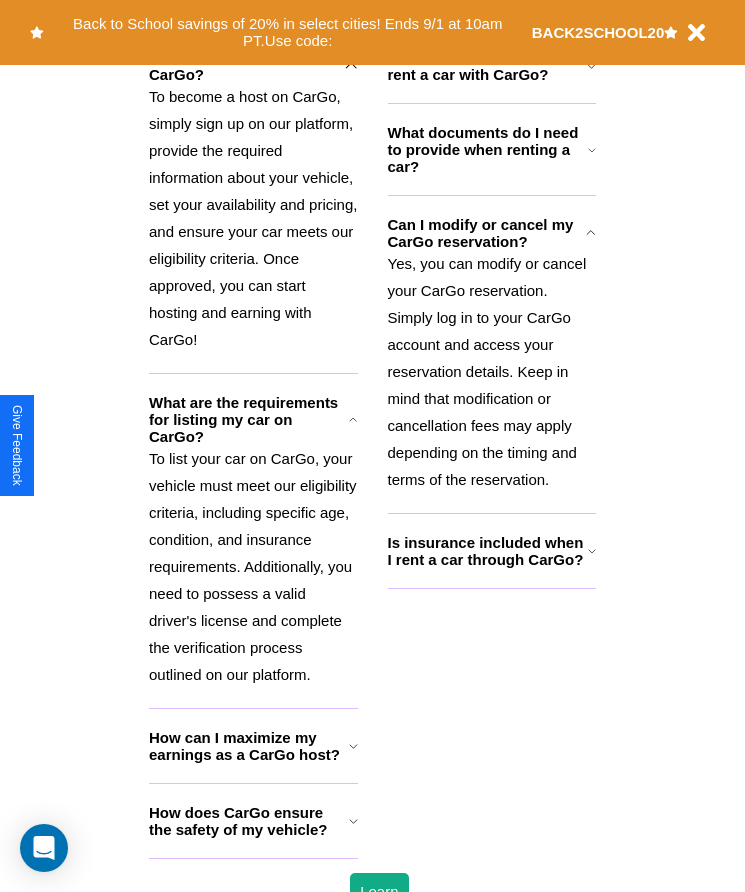 click on "How does CarGo ensure the safety of my vehicle?" at bounding box center [249, 821] 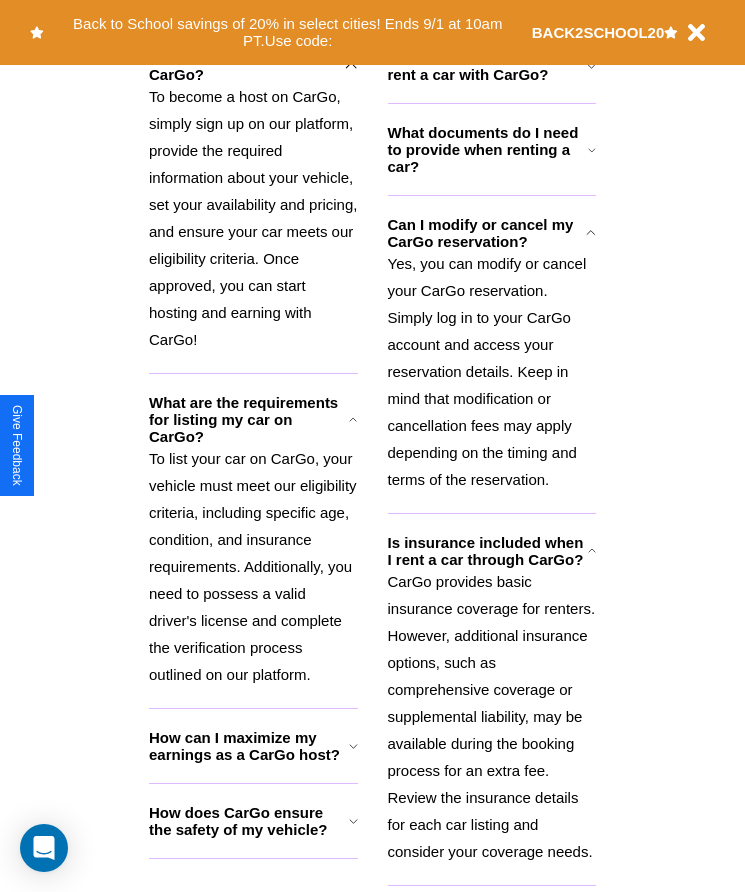 click 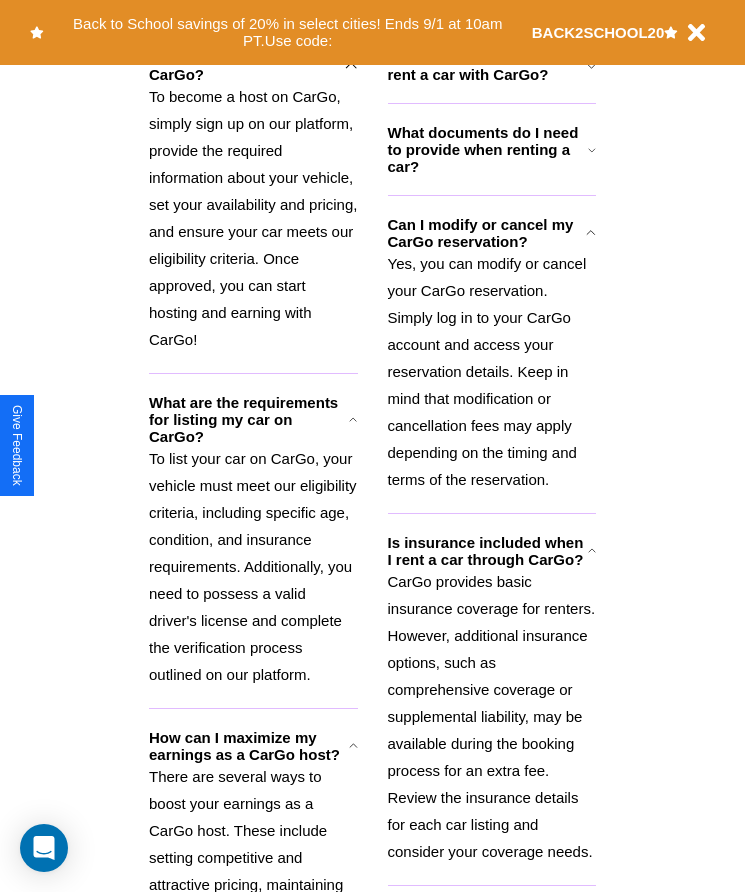 click on "There are several ways to boost your earnings as a CarGo host. These include setting competitive and attractive pricing, maintaining your car in good condition, offering additional amenities or services, and providing excellent customer service to earn positive reviews and repeat bookings." at bounding box center (253, 911) 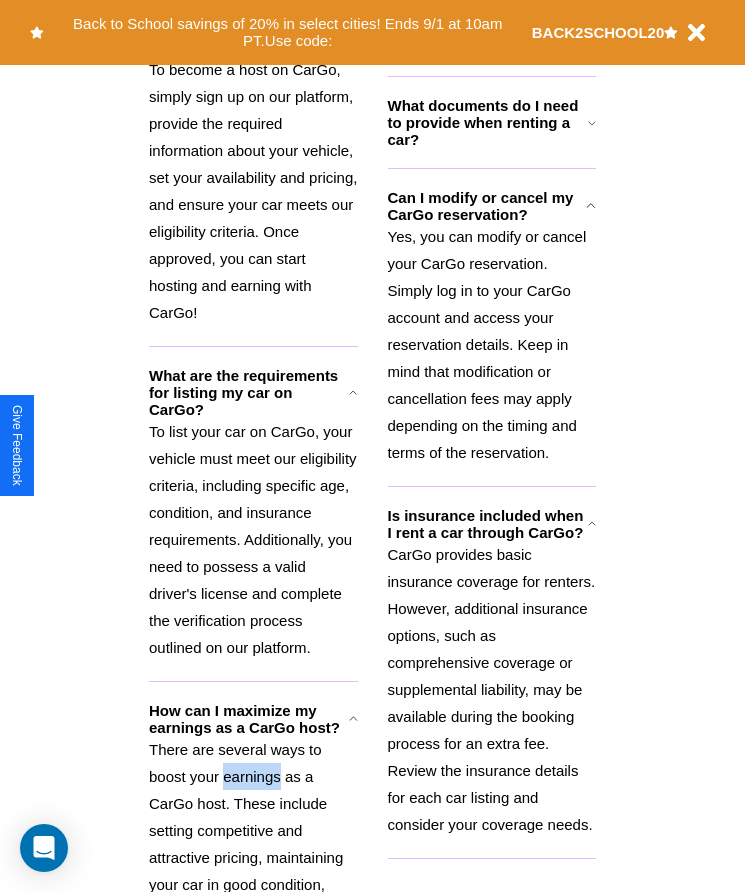 scroll, scrollTop: 2808, scrollLeft: 0, axis: vertical 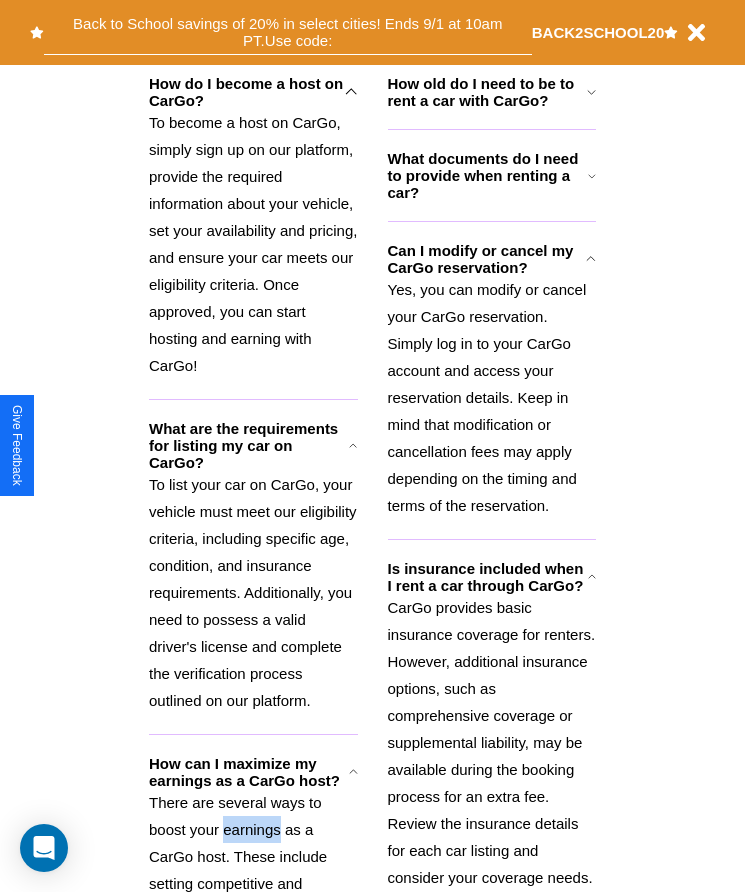 click on "Back to School savings of 20% in select cities! Ends 9/1 at 10am PT.  Use code:" at bounding box center (288, 32) 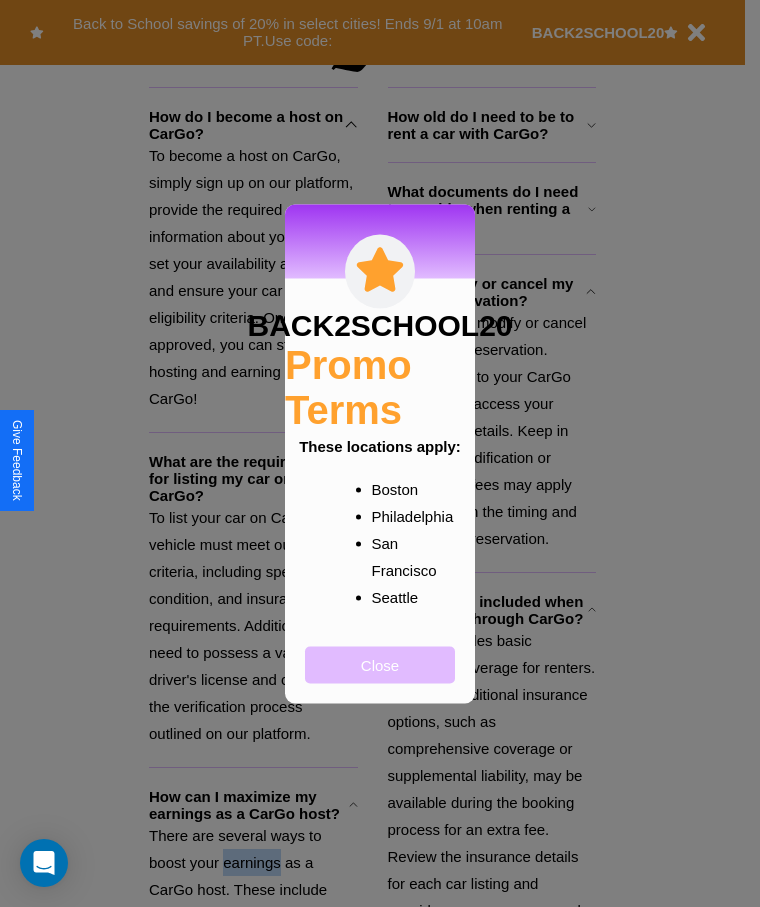 click on "Close" at bounding box center [380, 664] 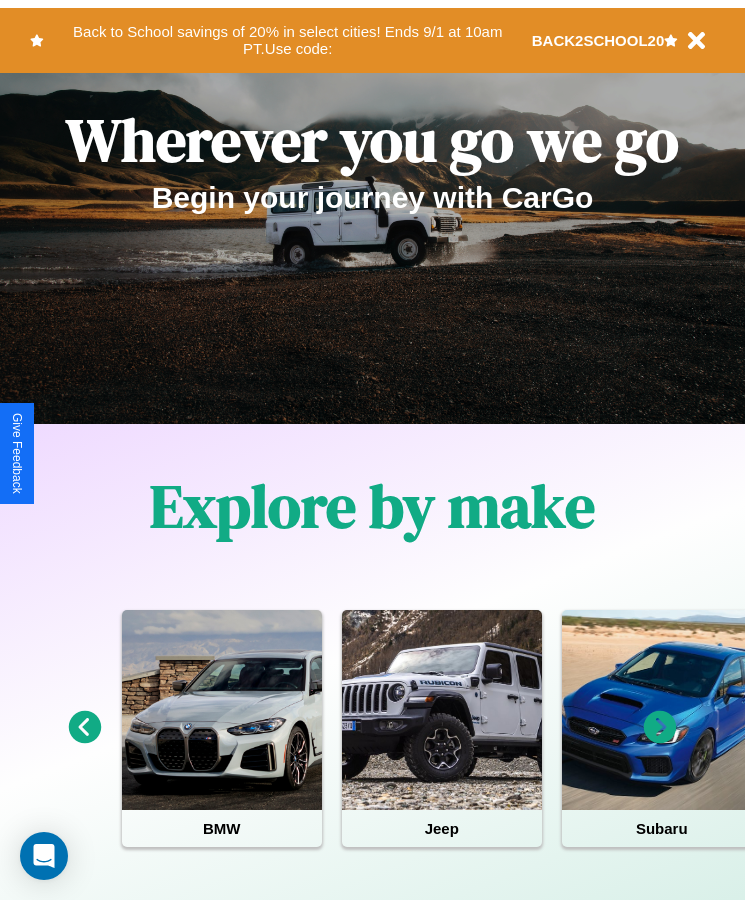 scroll, scrollTop: 0, scrollLeft: 0, axis: both 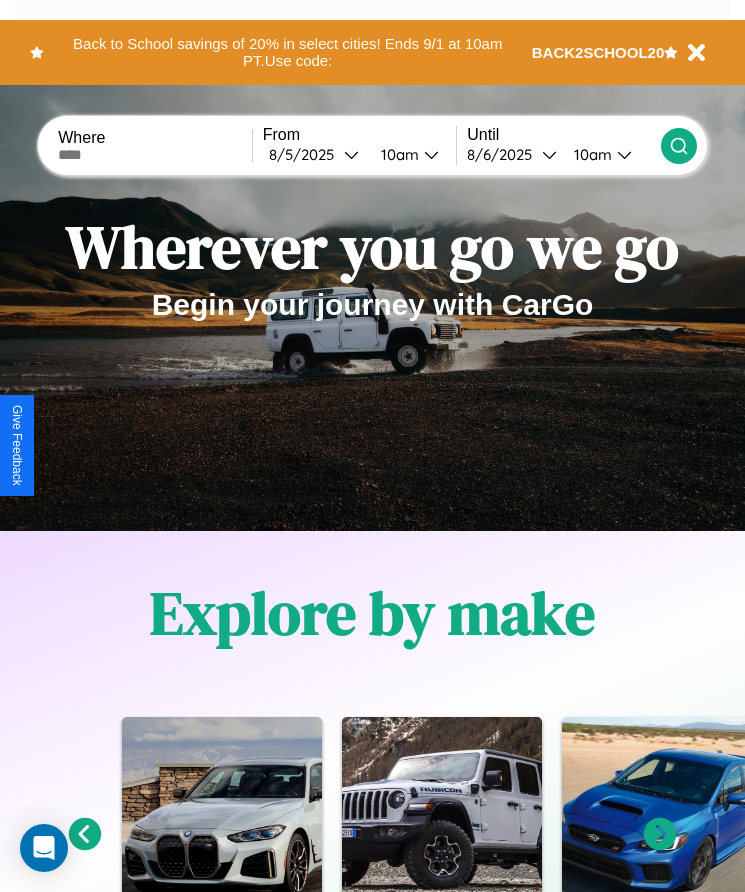 click at bounding box center [155, 155] 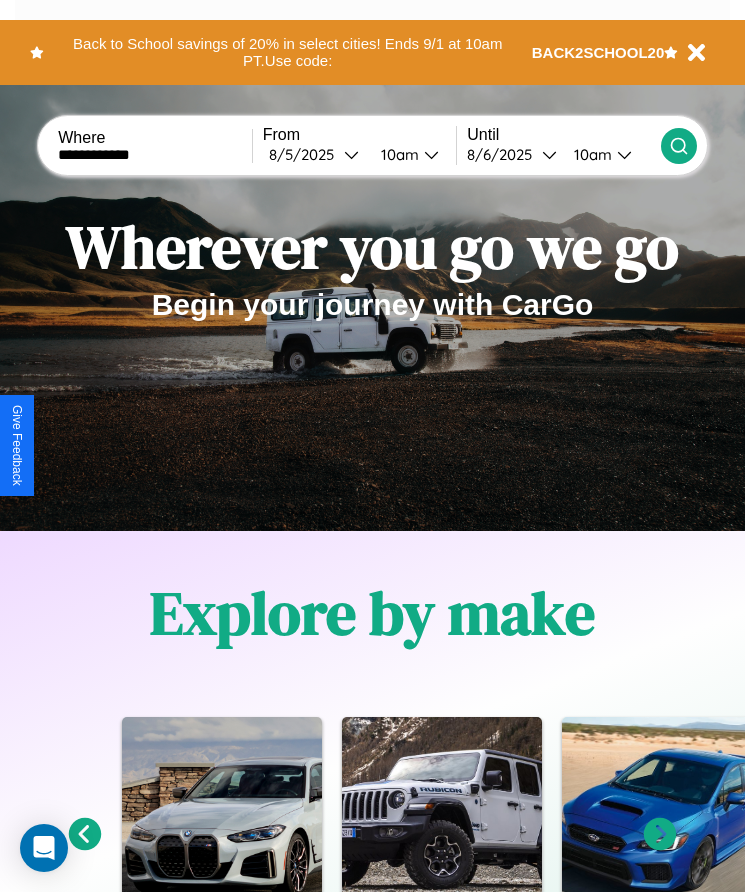 type on "**********" 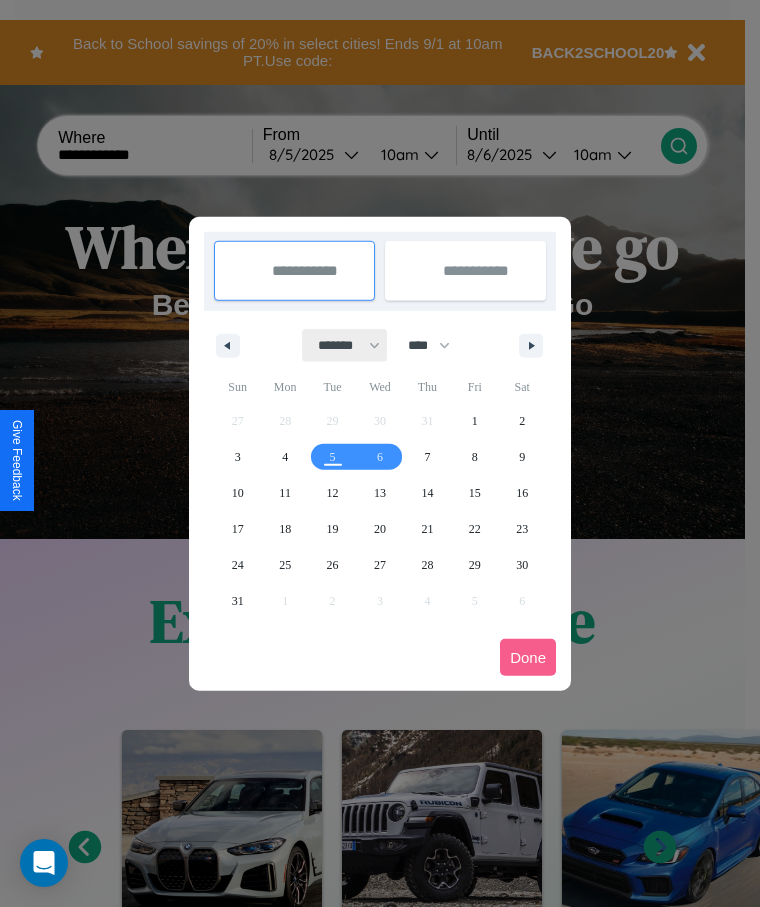 click on "******* ******** ***** ***** *** **** **** ****** ********* ******* ******** ********" at bounding box center (345, 345) 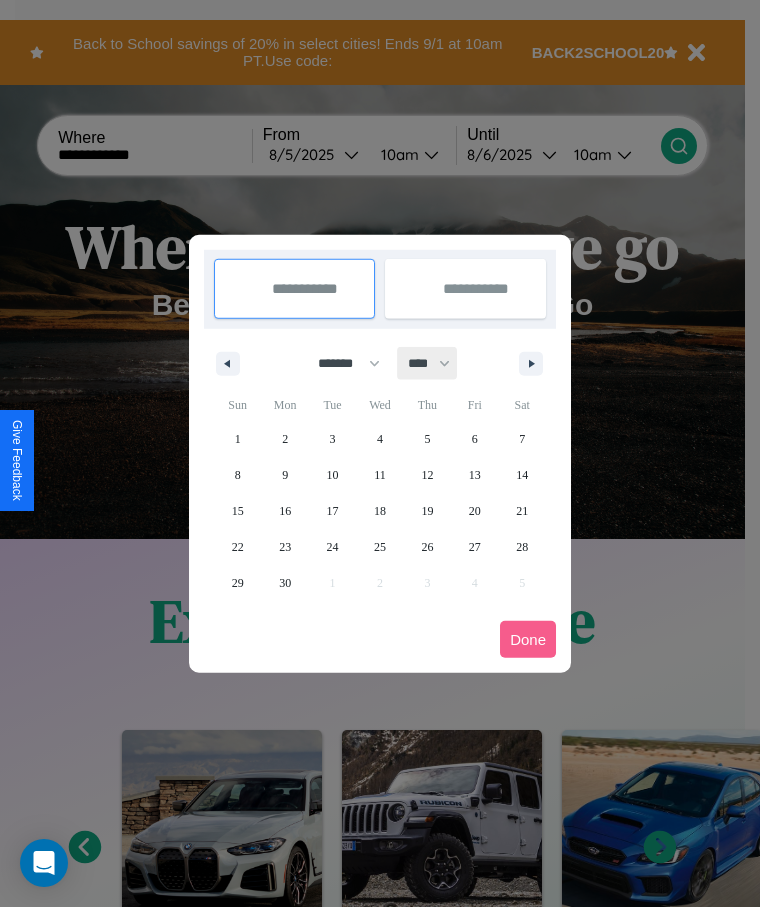click on "**** **** **** **** **** **** **** **** **** **** **** **** **** **** **** **** **** **** **** **** **** **** **** **** **** **** **** **** **** **** **** **** **** **** **** **** **** **** **** **** **** **** **** **** **** **** **** **** **** **** **** **** **** **** **** **** **** **** **** **** **** **** **** **** **** **** **** **** **** **** **** **** **** **** **** **** **** **** **** **** **** **** **** **** **** **** **** **** **** **** **** **** **** **** **** **** **** **** **** **** **** **** **** **** **** **** **** **** **** **** **** **** **** **** **** **** **** **** **** **** ****" at bounding box center (428, 363) 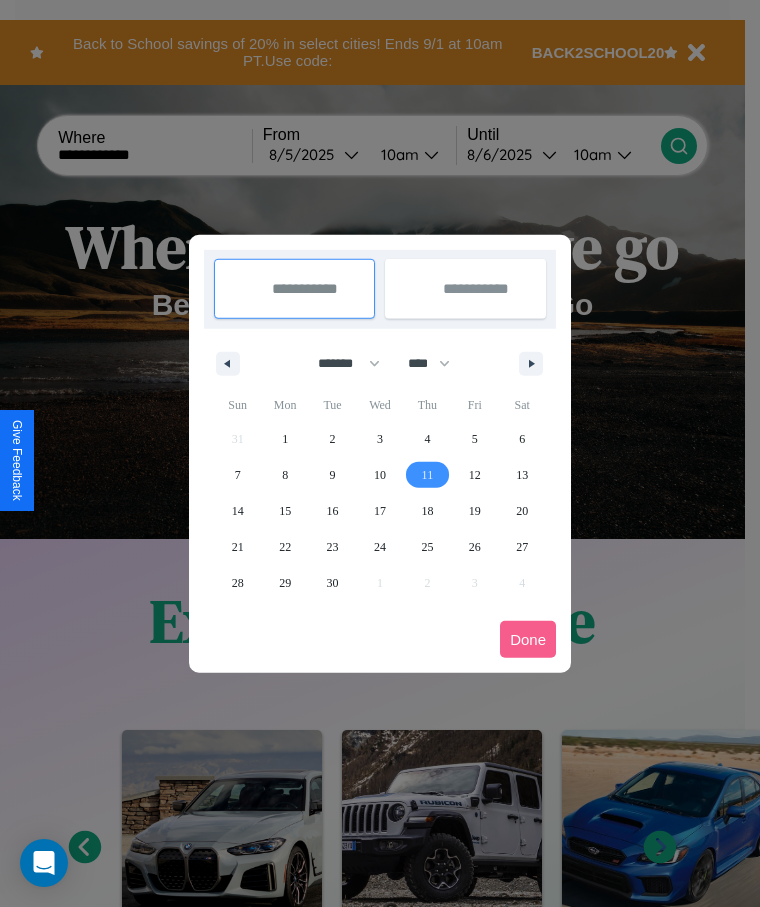 click on "11" at bounding box center [428, 475] 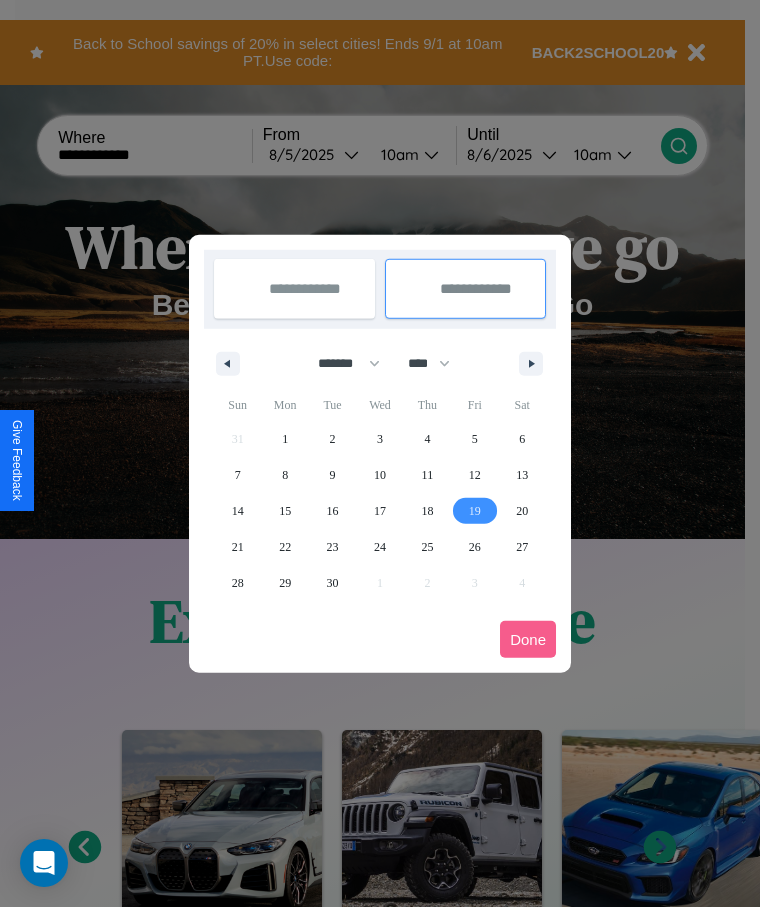 click on "19" at bounding box center (475, 511) 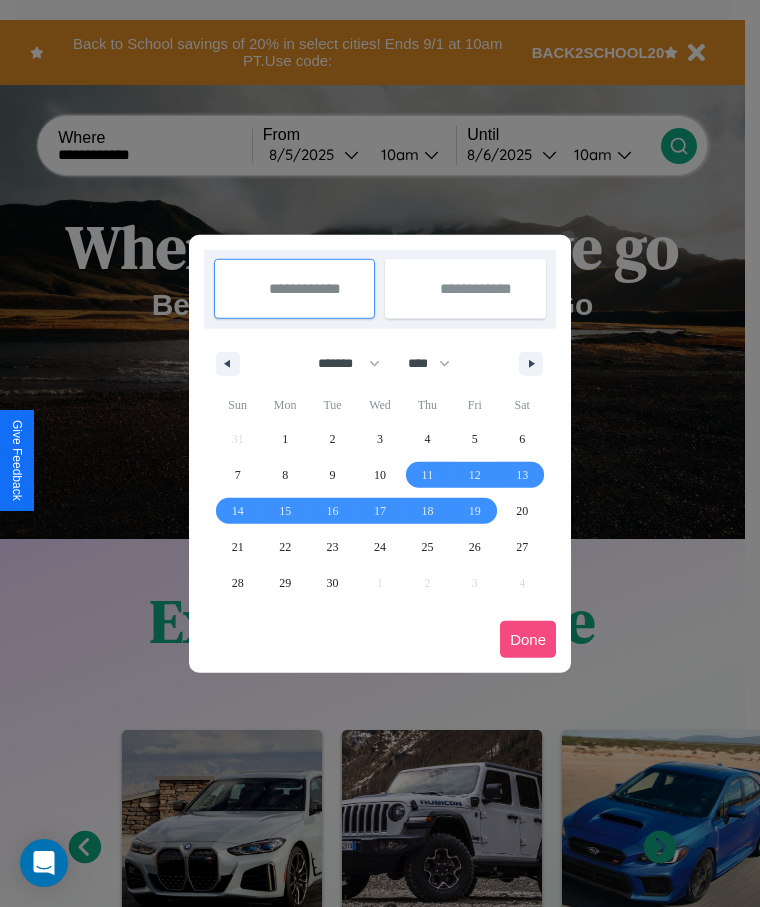 click on "Done" at bounding box center (528, 639) 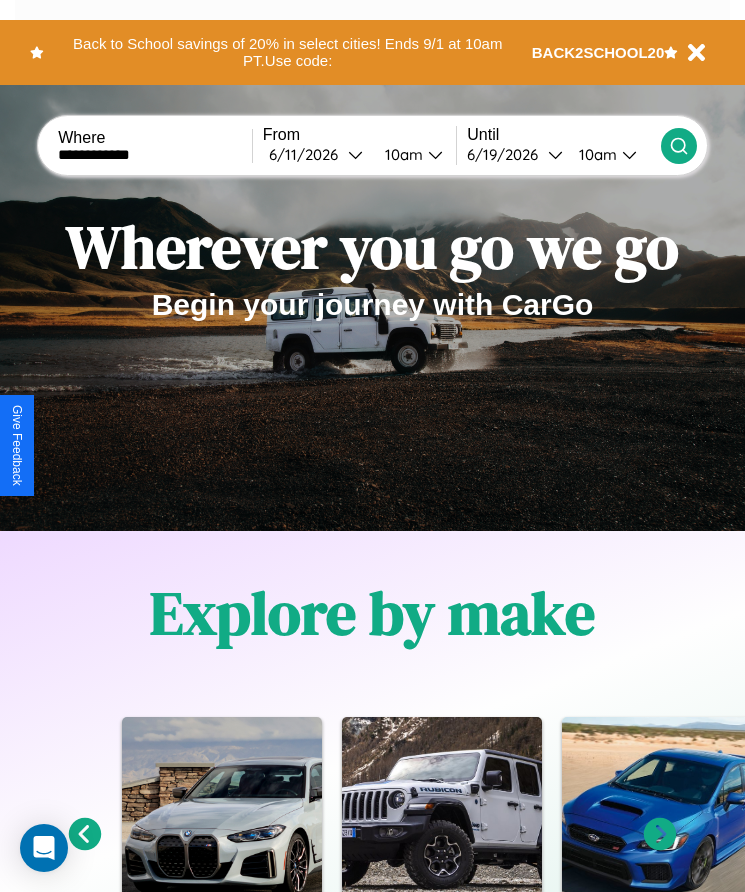click 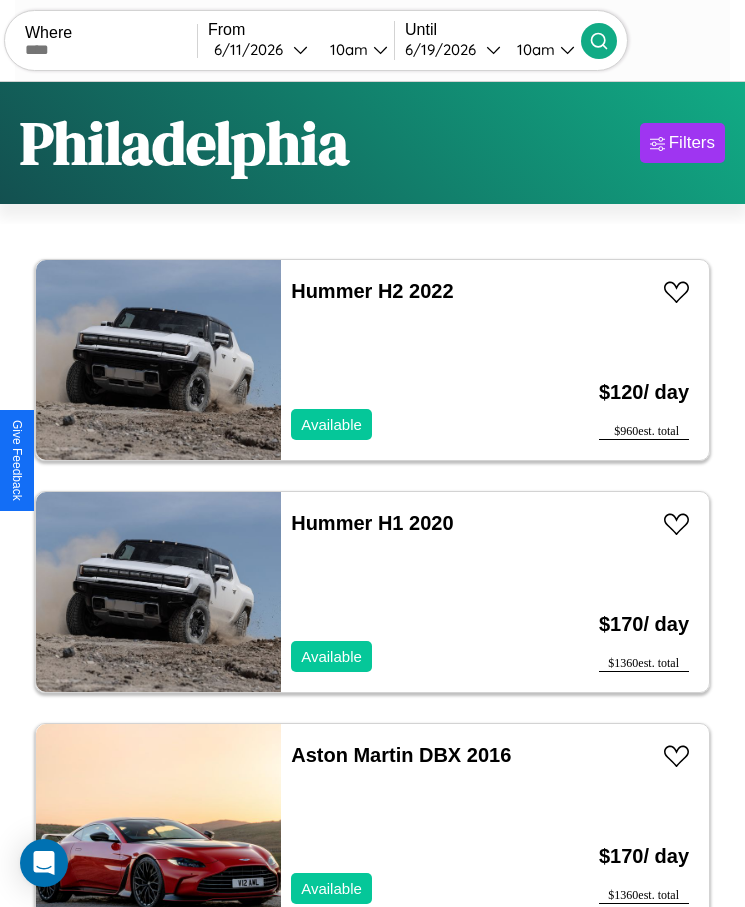 scroll, scrollTop: 50, scrollLeft: 0, axis: vertical 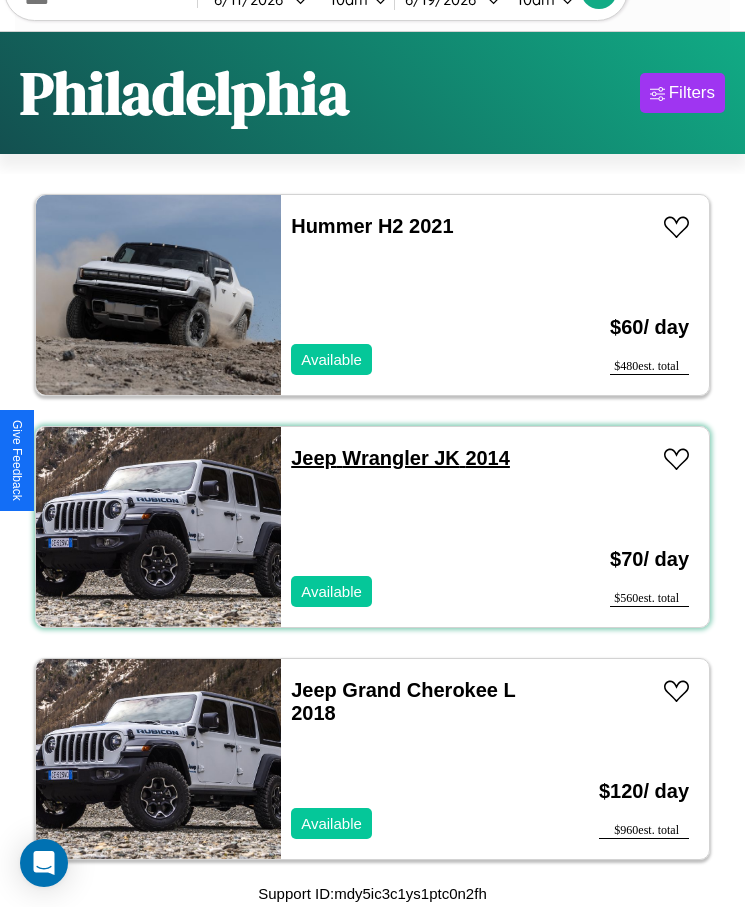click on "Jeep   Wrangler JK   2014" at bounding box center (400, 458) 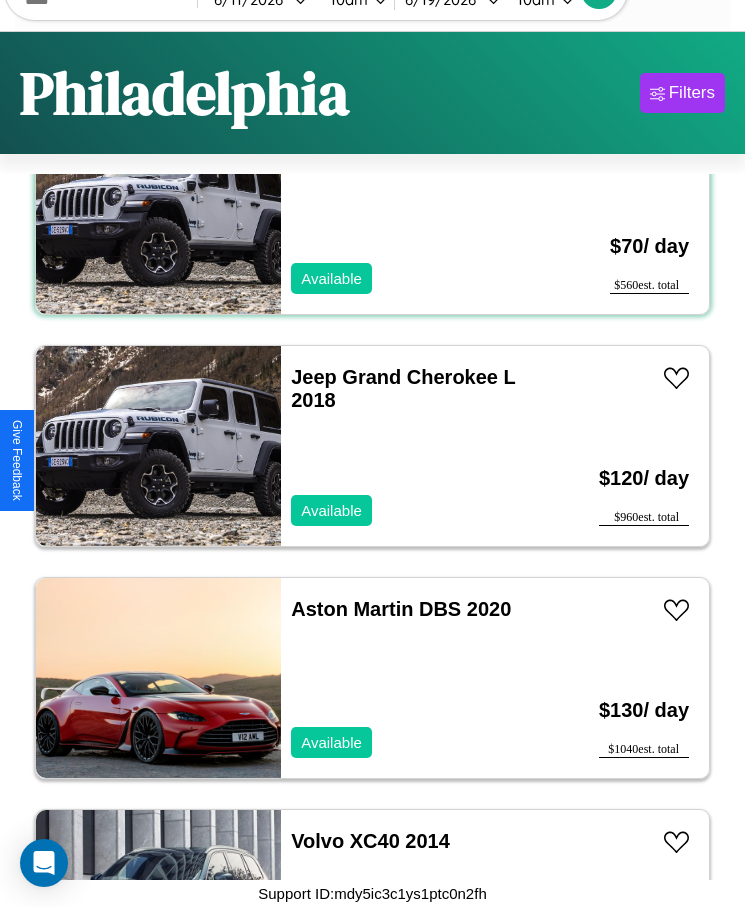 scroll, scrollTop: 3727, scrollLeft: 0, axis: vertical 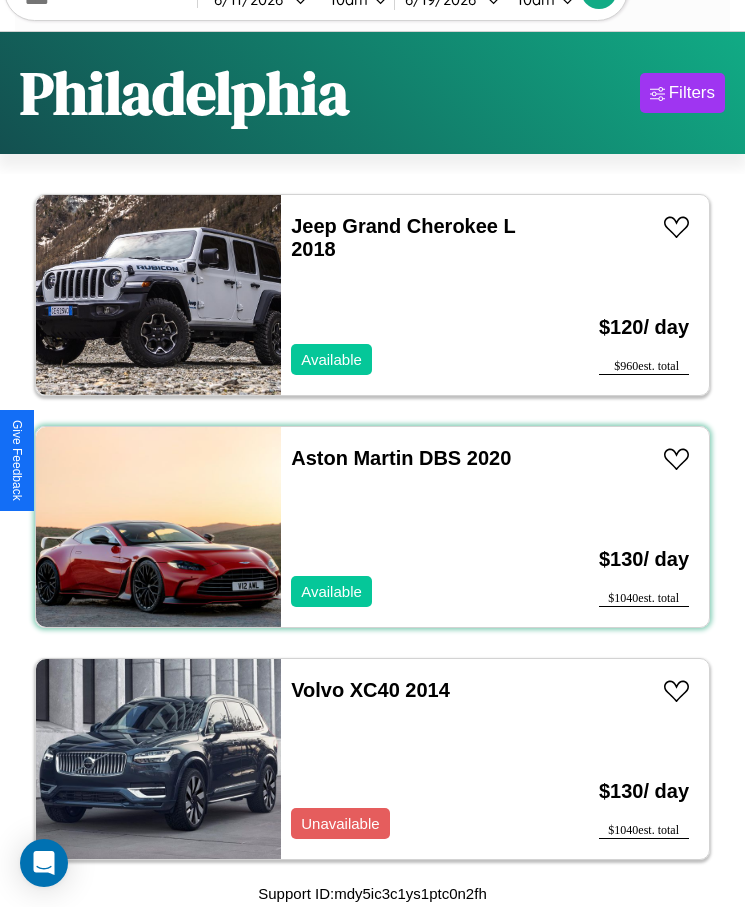 click on "Aston Martin   DBS   2020 Available" at bounding box center [413, 527] 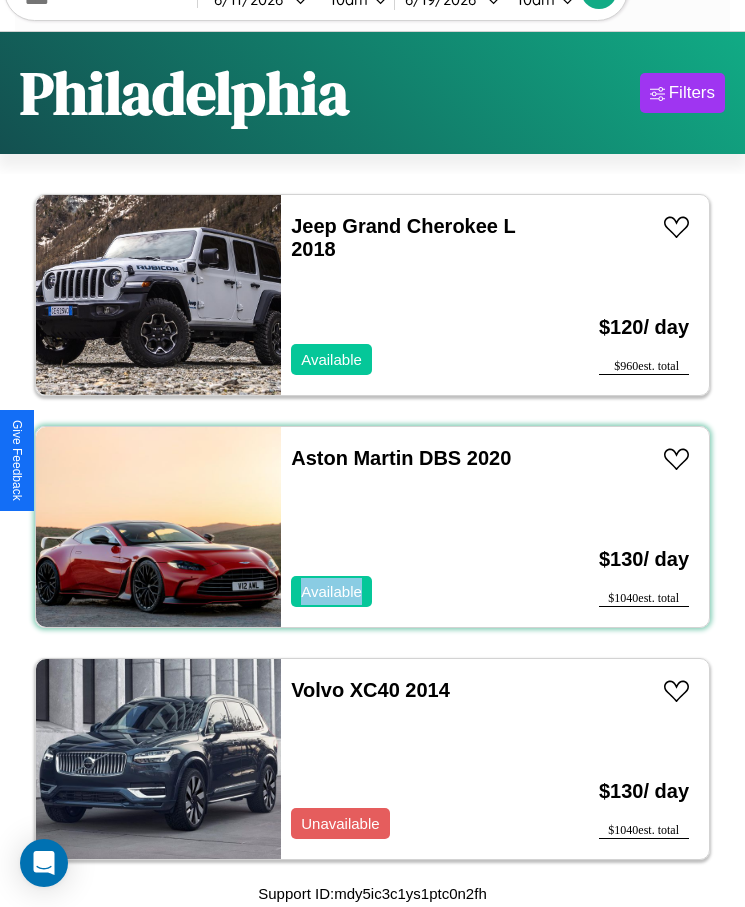 click on "Aston Martin   DBS   2020 Available" at bounding box center [413, 527] 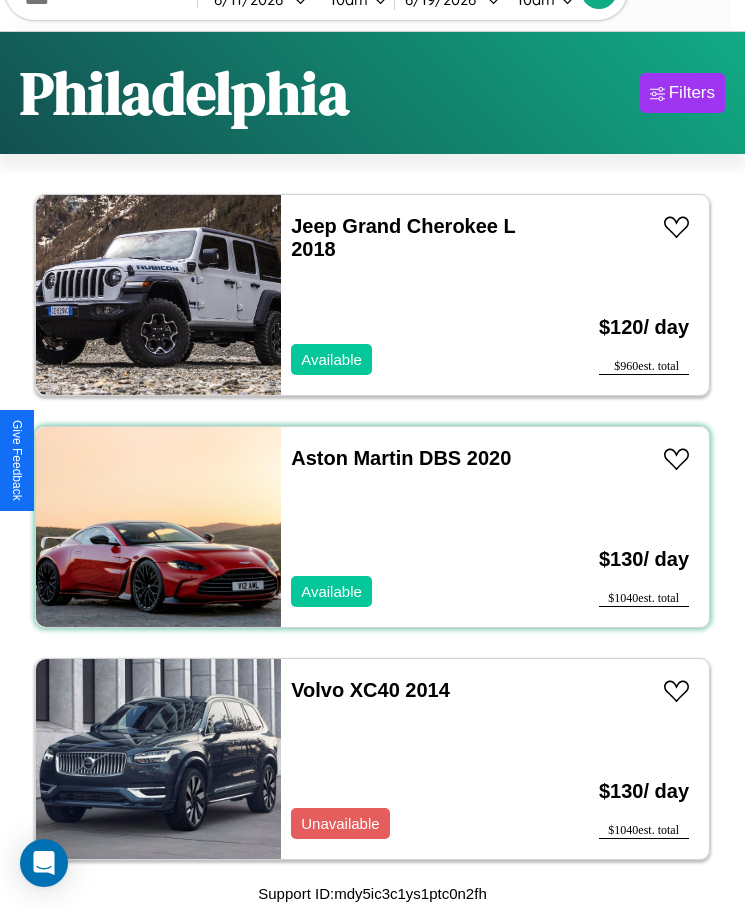 click on "Aston Martin   DBS   2020 Available" at bounding box center (413, 527) 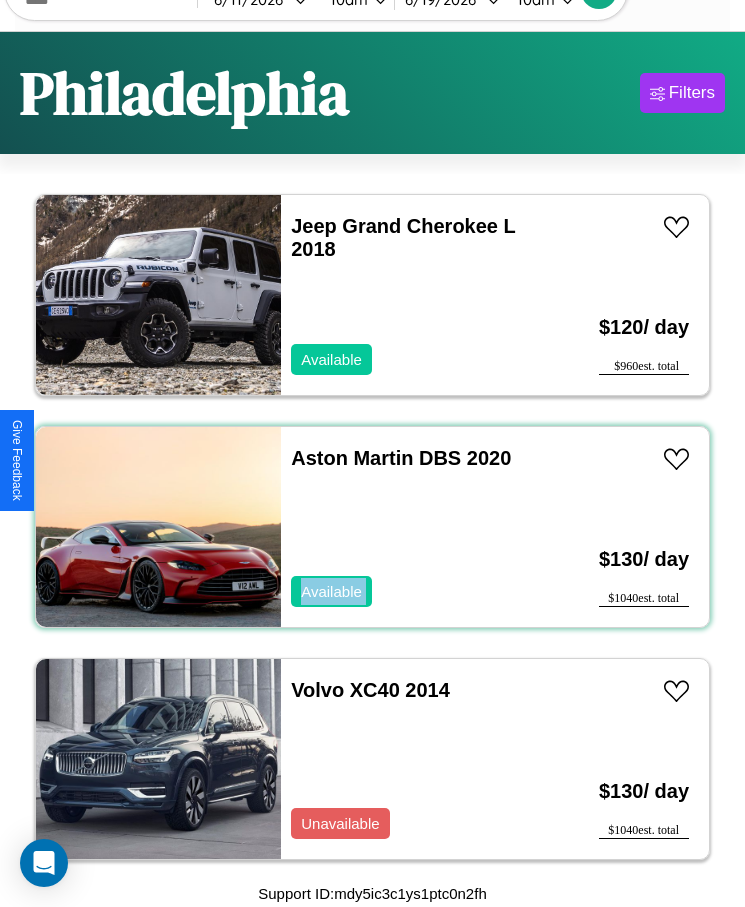 click on "Aston Martin   DBS   2020 Available" at bounding box center [413, 527] 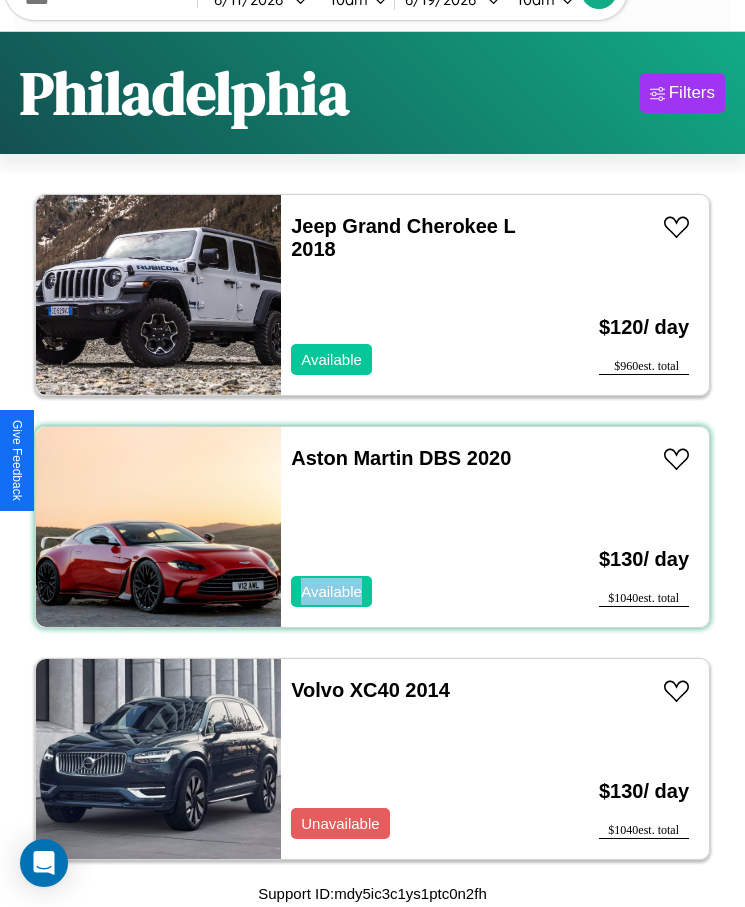 click on "Aston Martin   DBS   2020 Available" at bounding box center [413, 527] 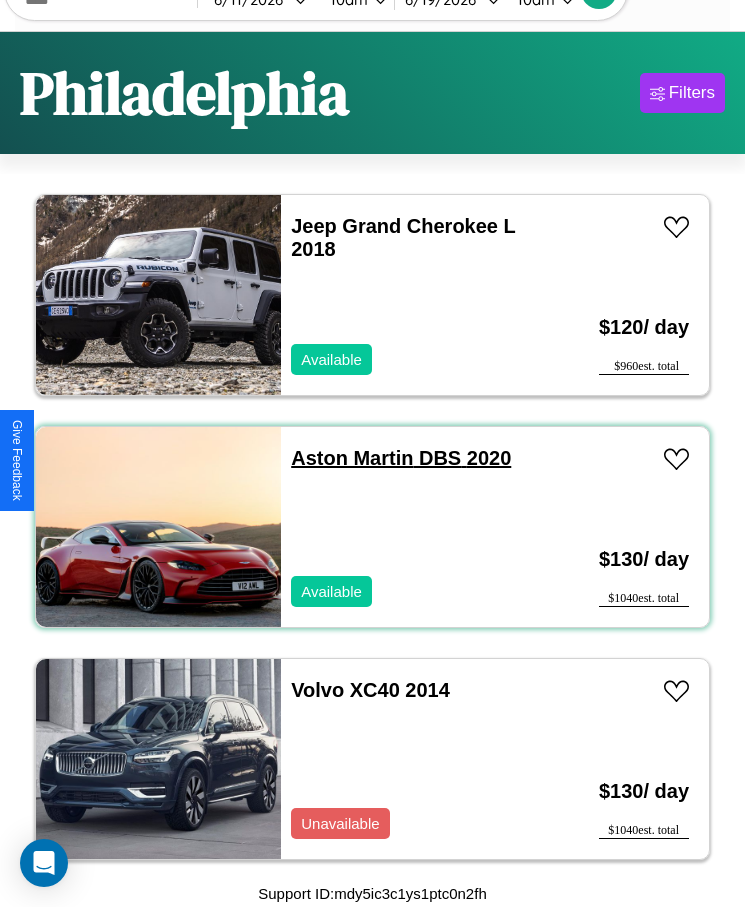 click on "Aston Martin   DBS   2020" at bounding box center (401, 458) 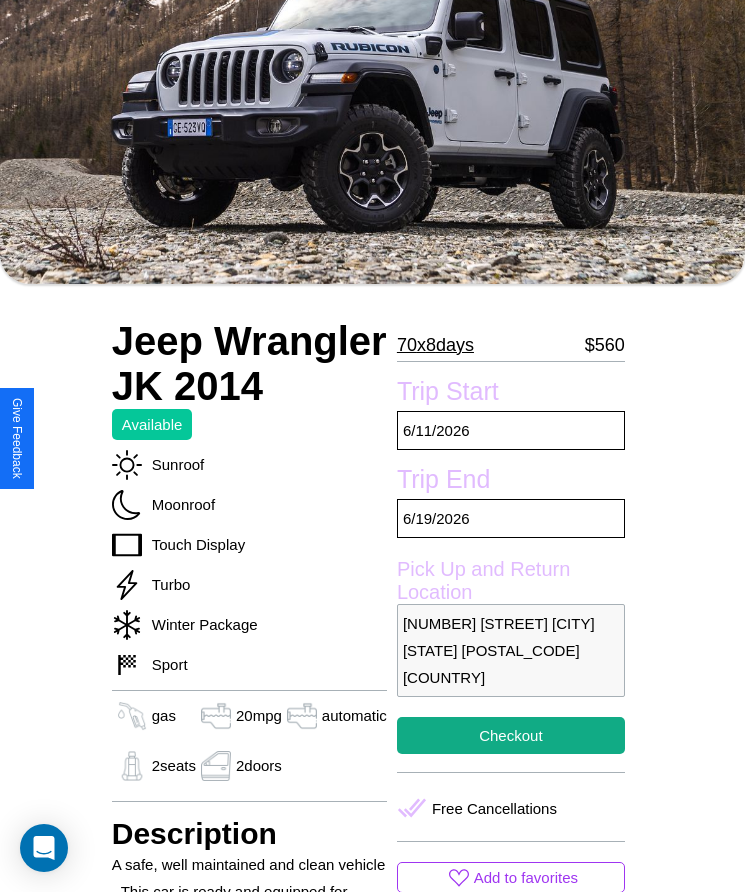 scroll, scrollTop: 643, scrollLeft: 0, axis: vertical 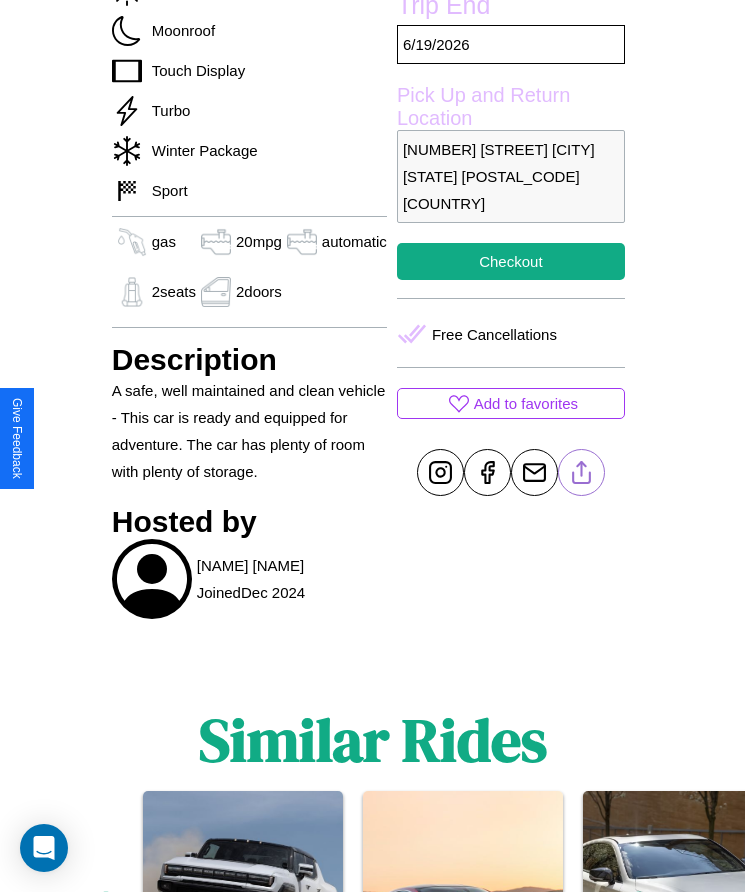 click 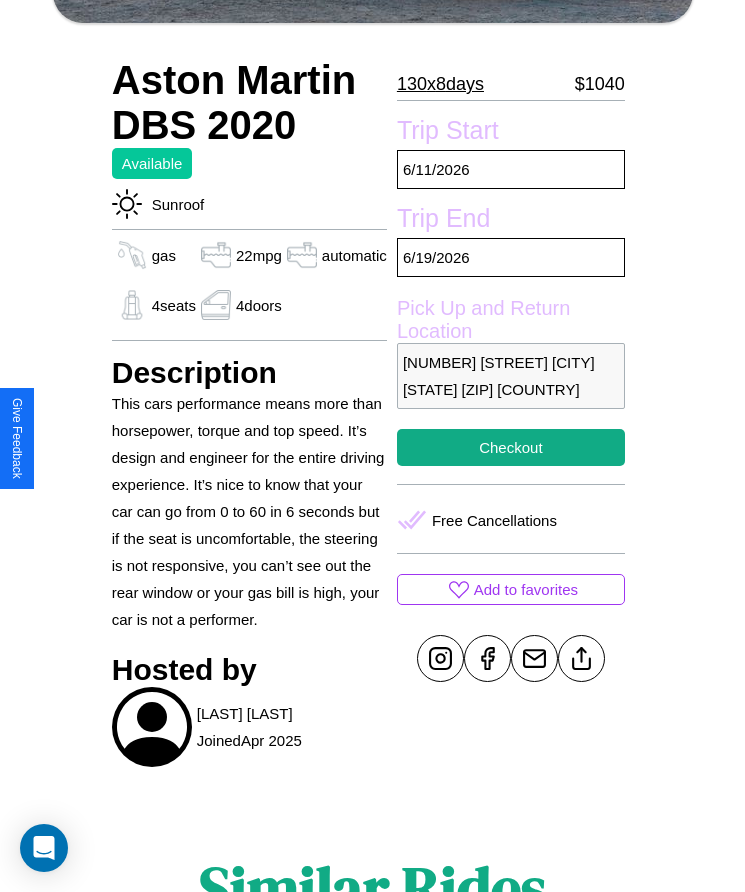 scroll, scrollTop: 567, scrollLeft: 0, axis: vertical 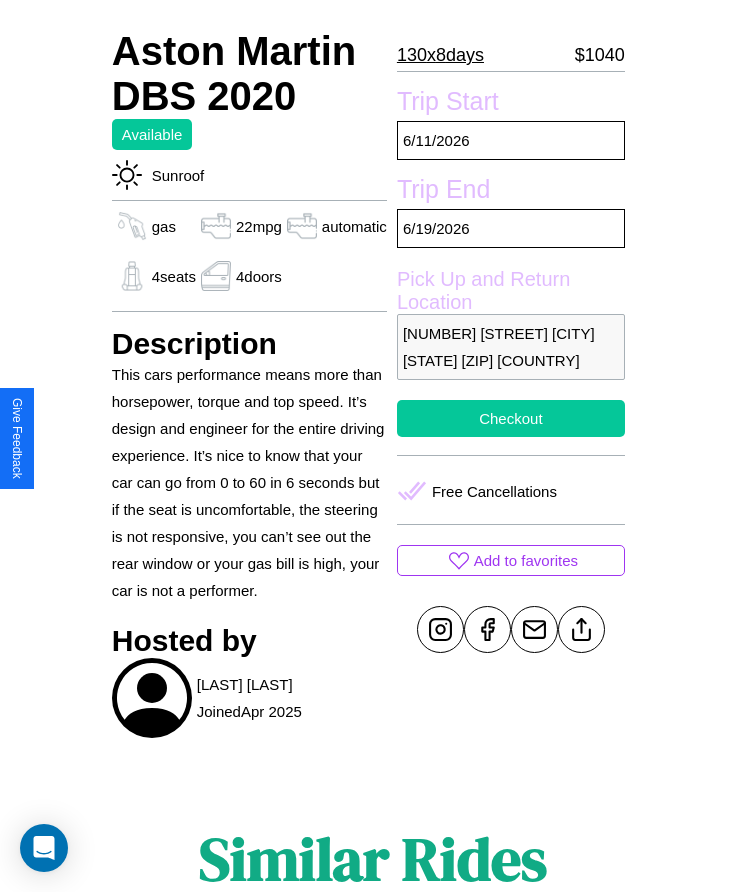 click on "Checkout" at bounding box center (511, 418) 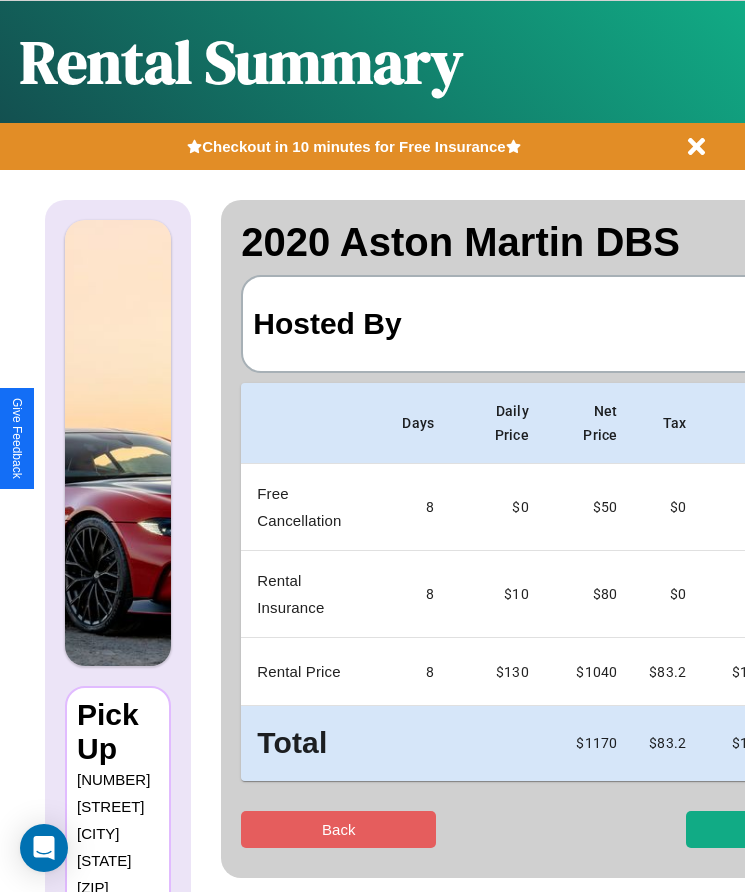 scroll, scrollTop: 0, scrollLeft: 137, axis: horizontal 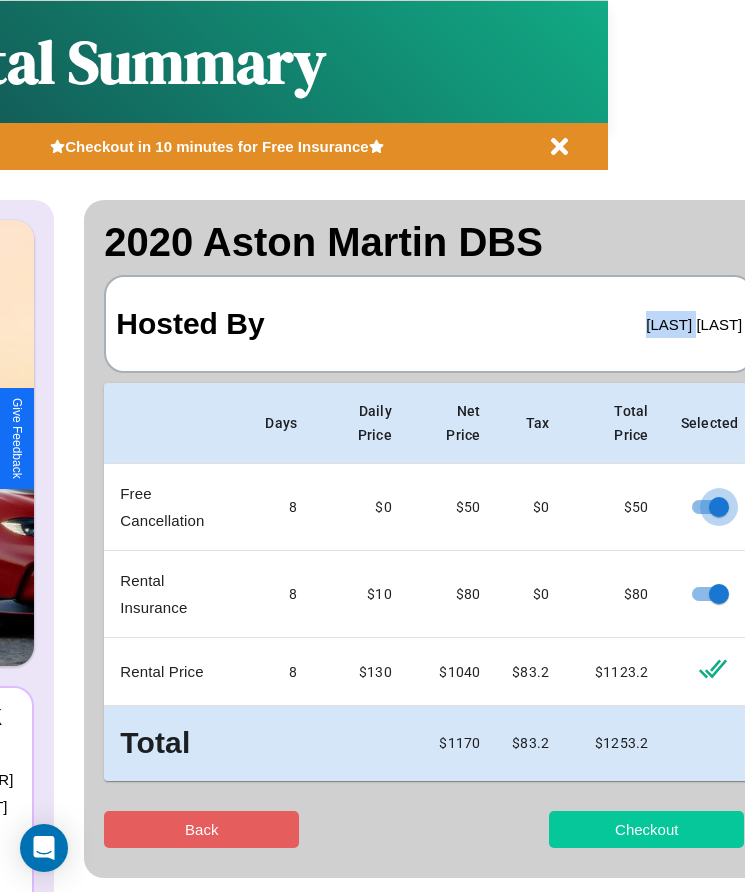 click on "Checkout" at bounding box center [646, 829] 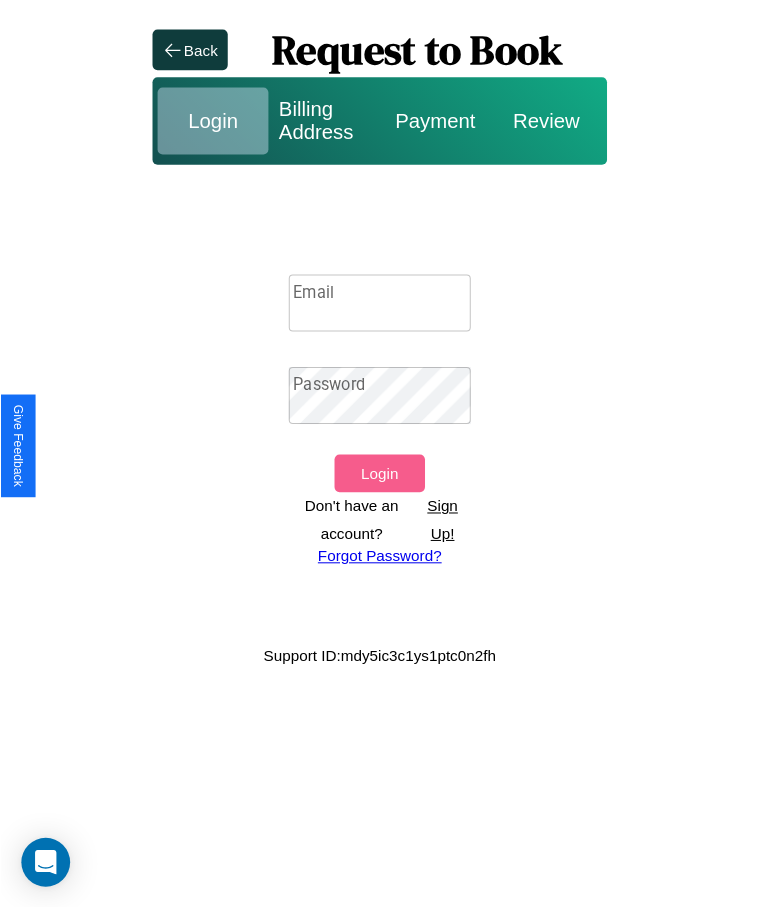 scroll, scrollTop: 0, scrollLeft: 0, axis: both 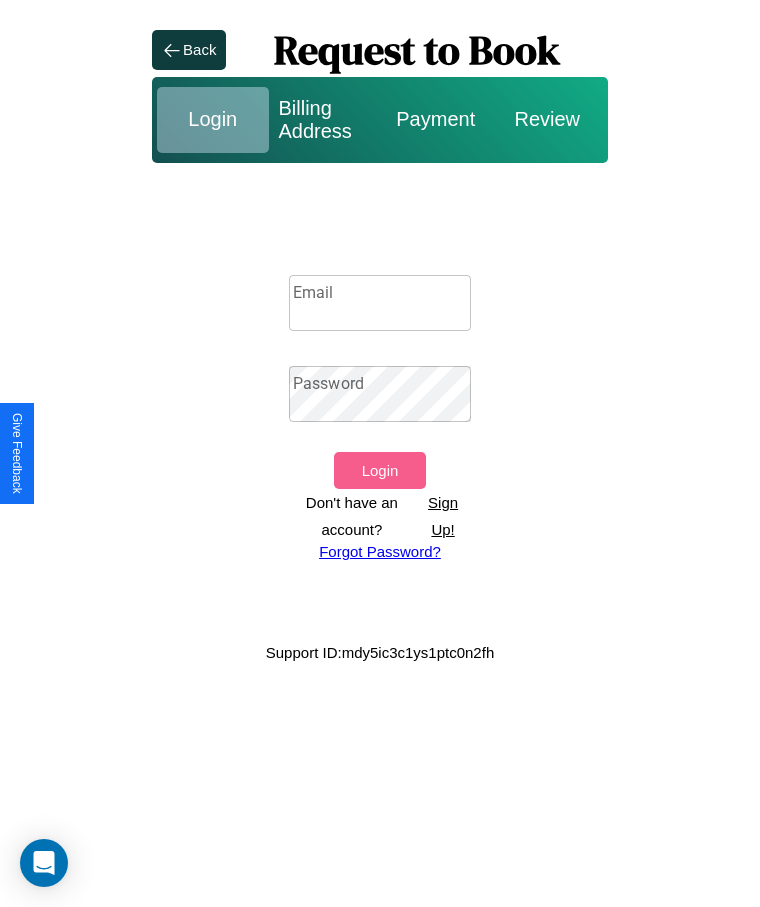click on "Sign Up!" at bounding box center (443, 516) 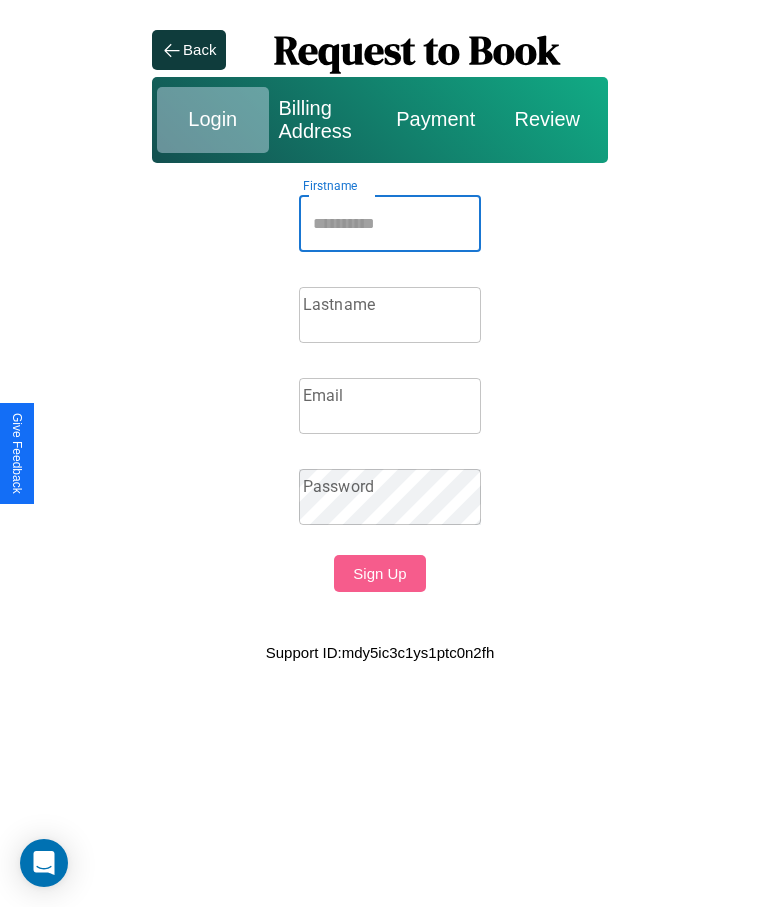 click on "Firstname" at bounding box center (390, 224) 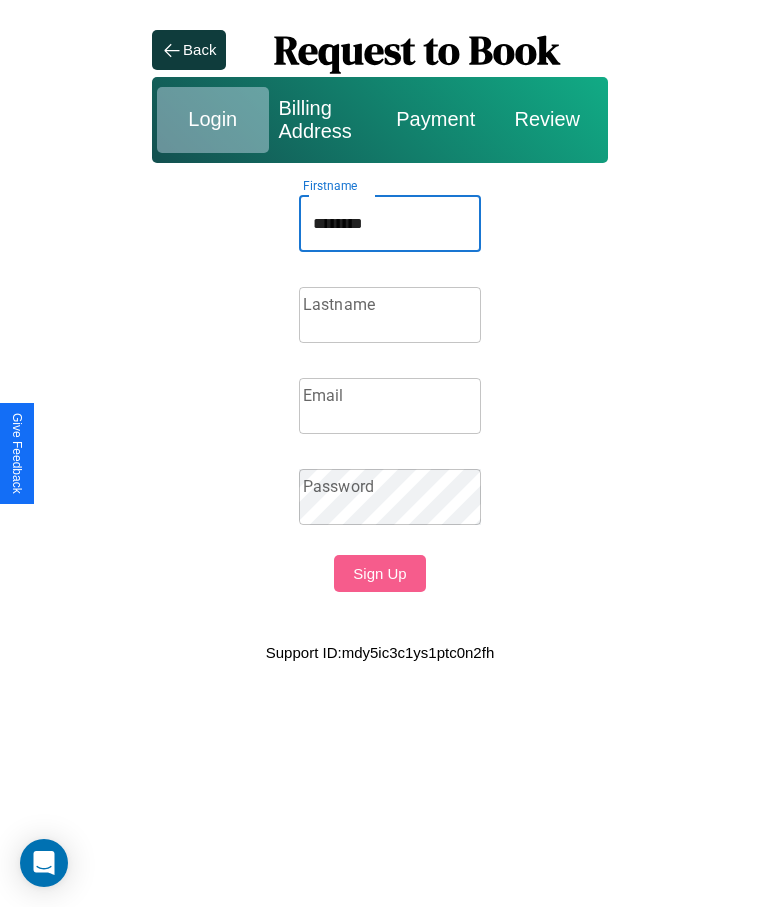 type on "********" 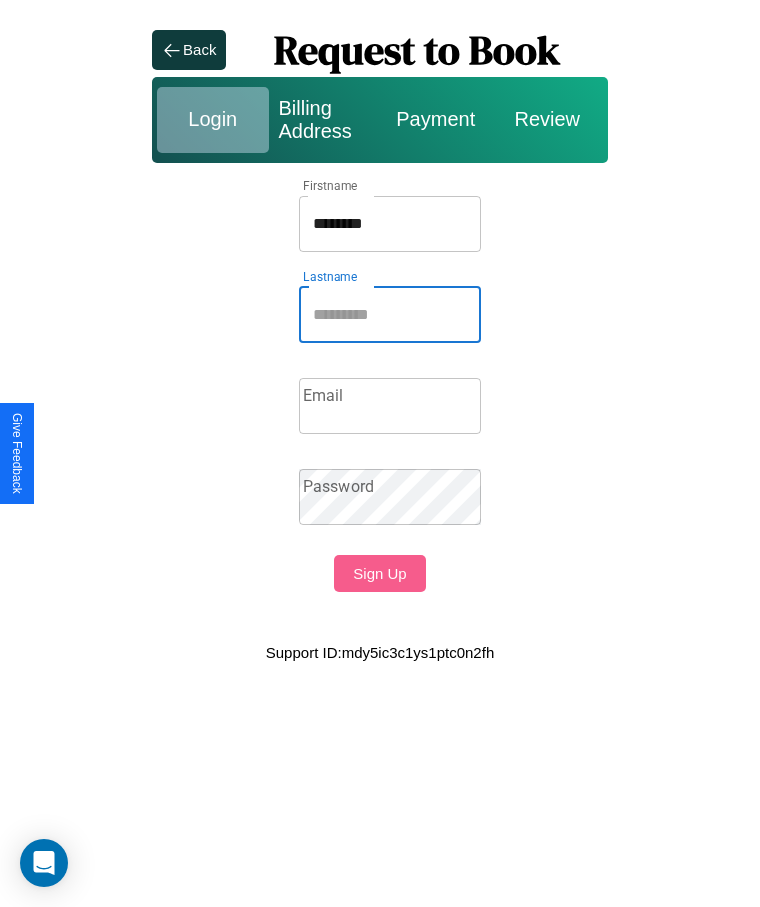 click on "Lastname" at bounding box center [390, 315] 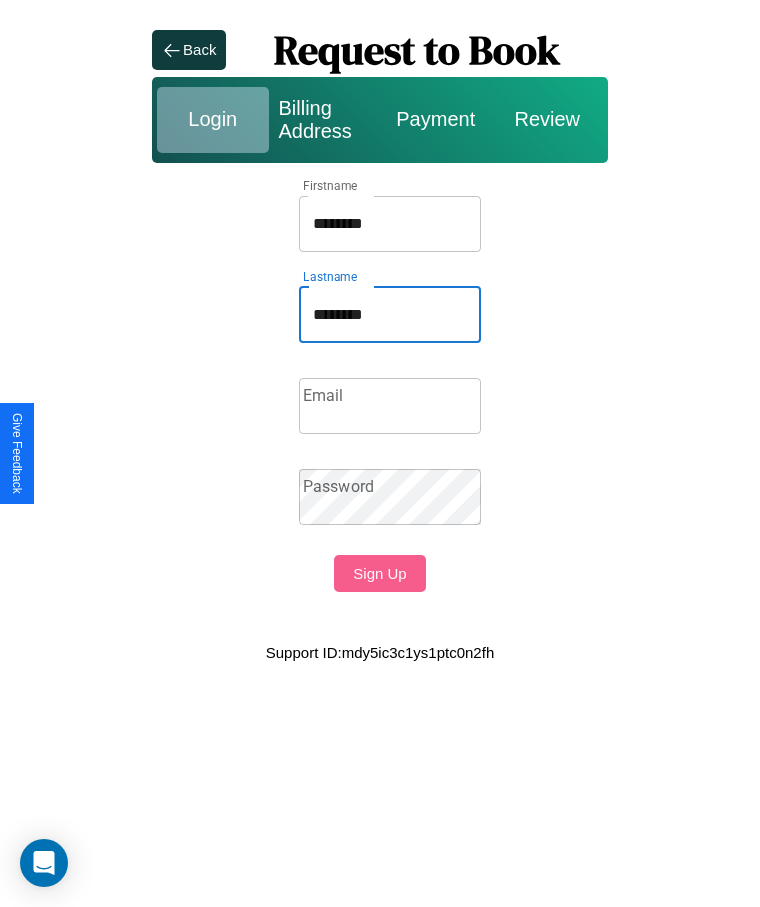 type on "********" 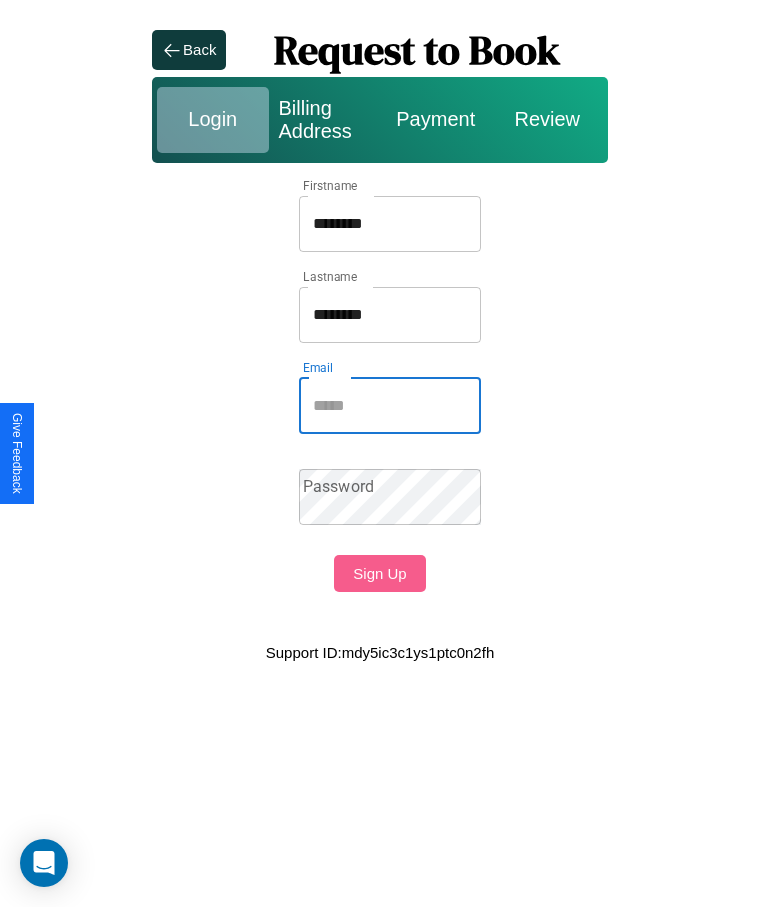 click on "Email" at bounding box center (390, 406) 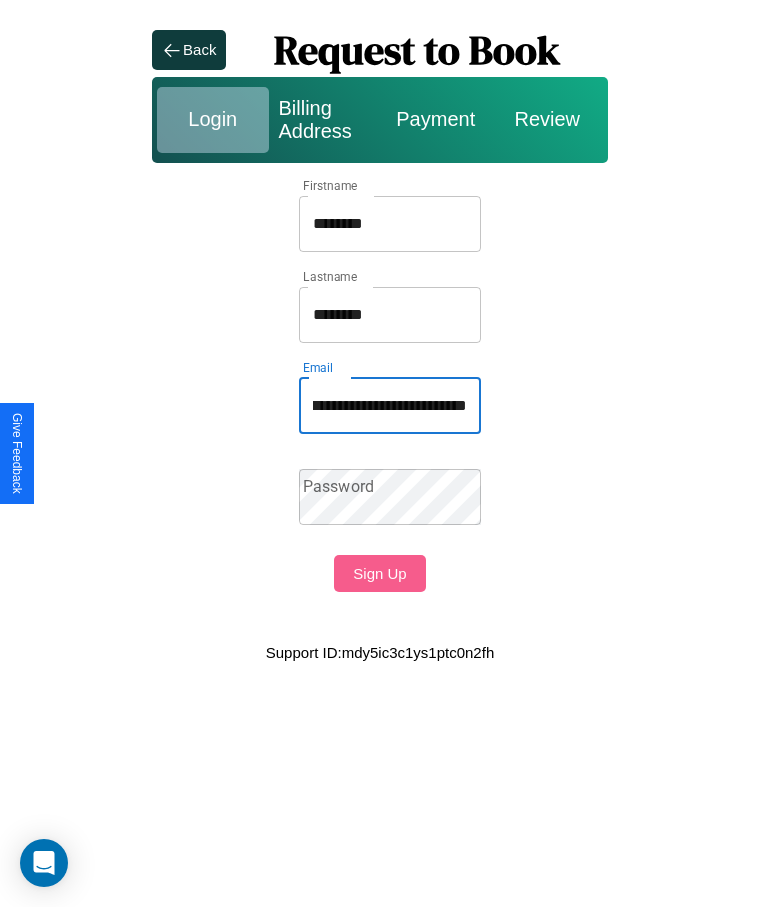 scroll, scrollTop: 0, scrollLeft: 77, axis: horizontal 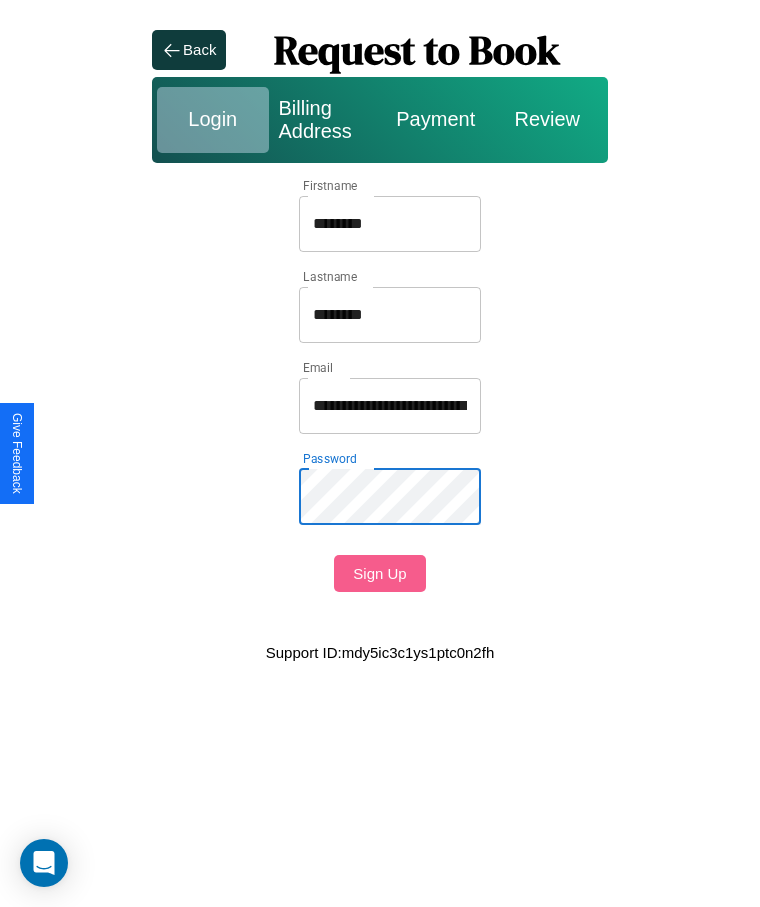 click on "Sign Up" at bounding box center (379, 573) 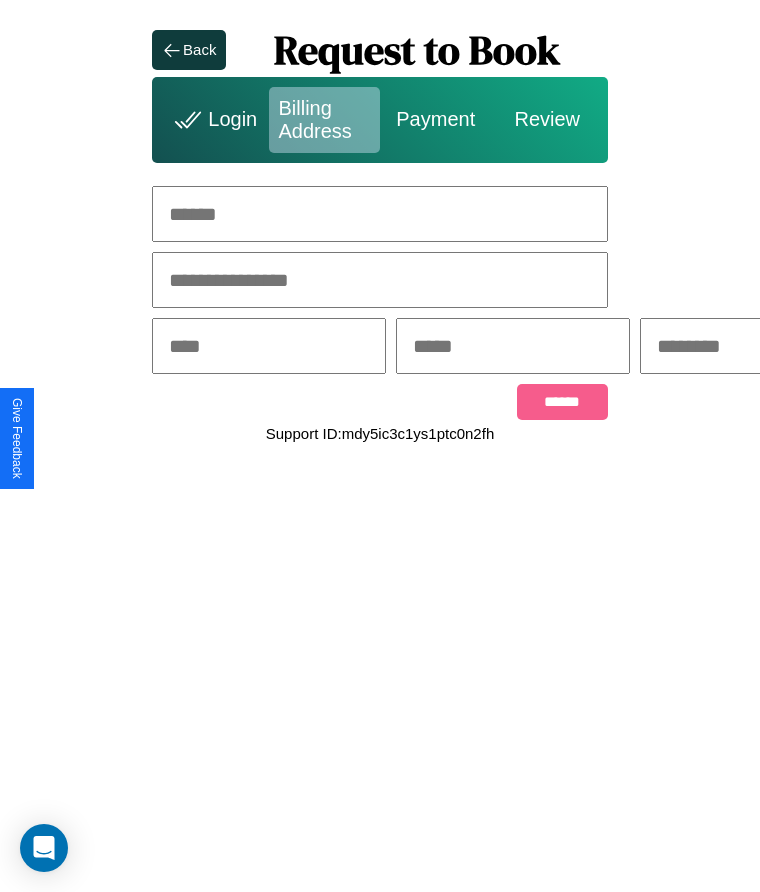 click at bounding box center [380, 214] 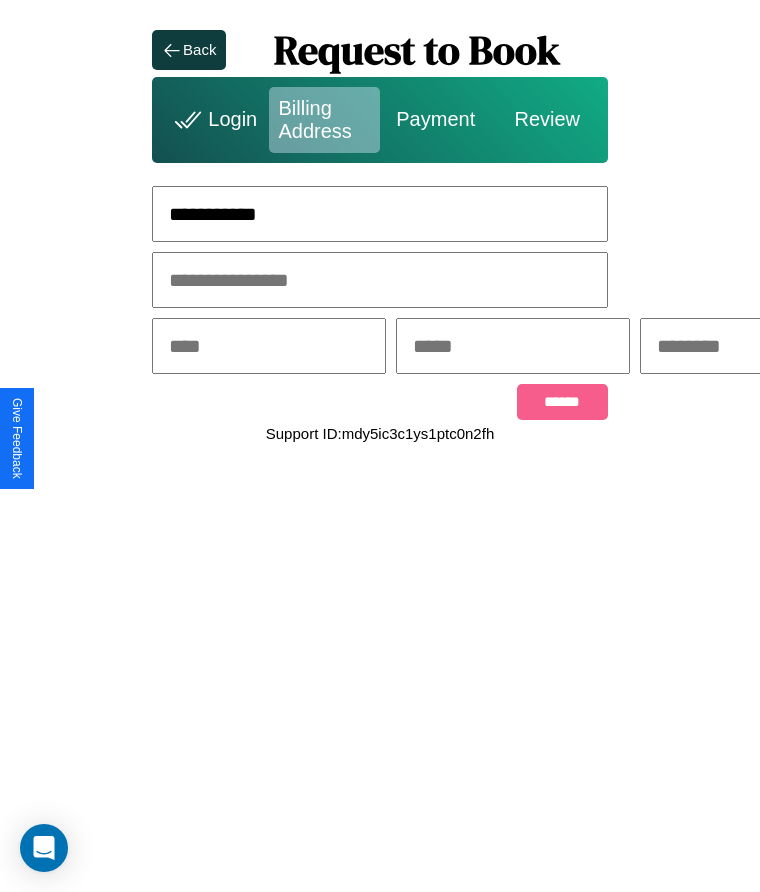 type on "**********" 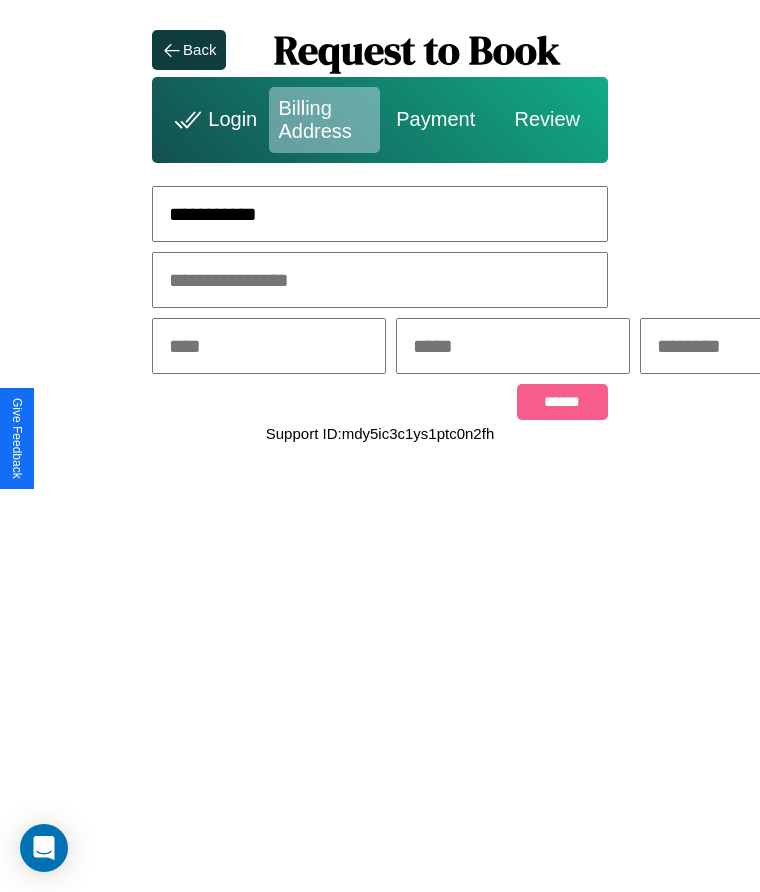 click at bounding box center [269, 346] 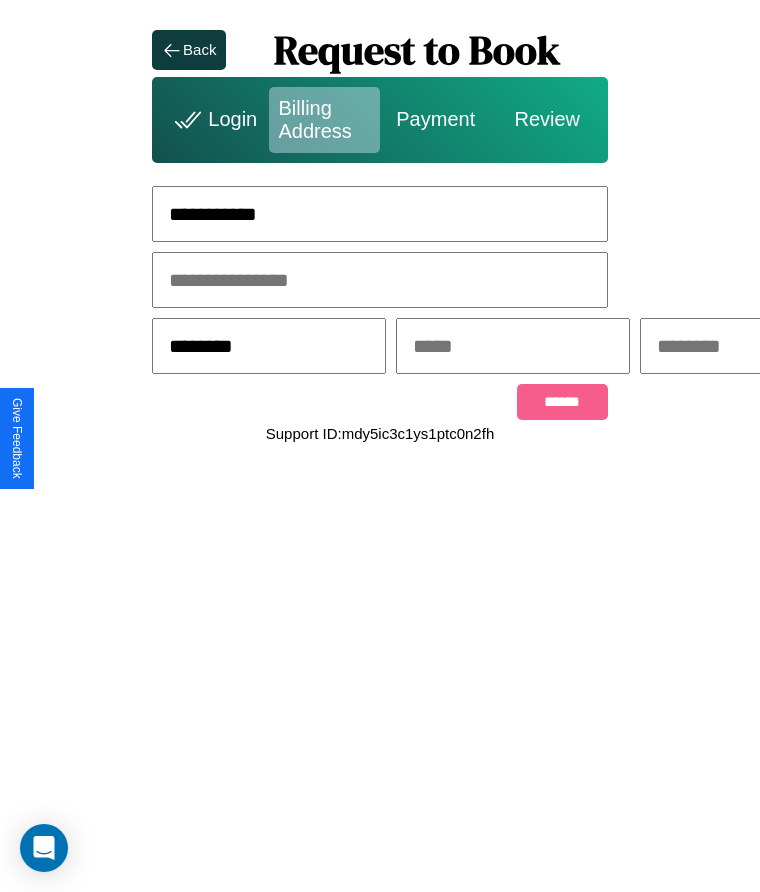 type on "********" 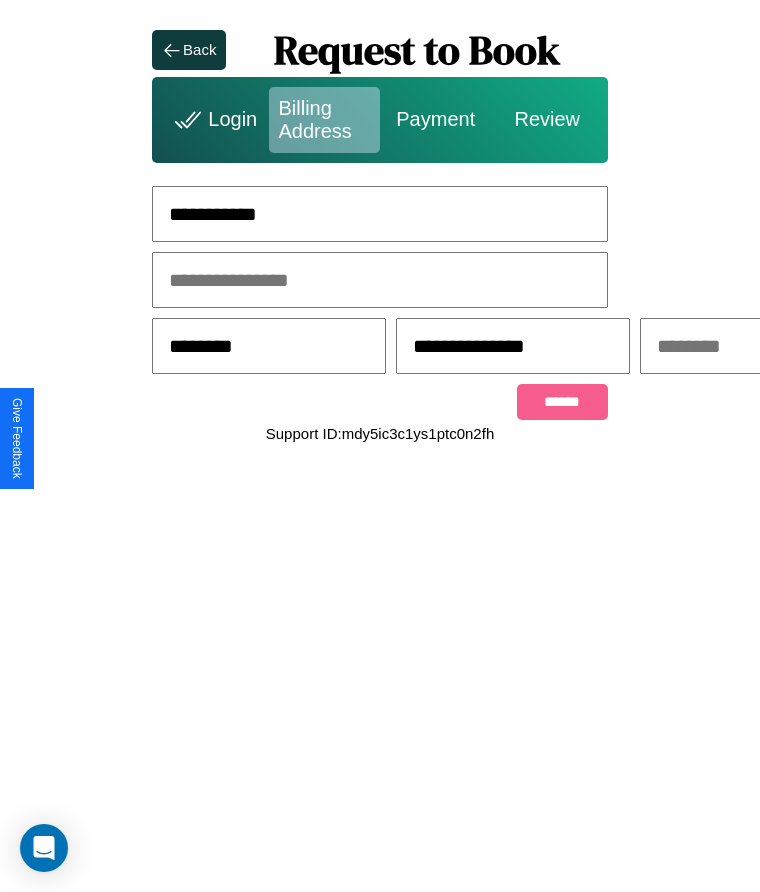 scroll, scrollTop: 0, scrollLeft: 309, axis: horizontal 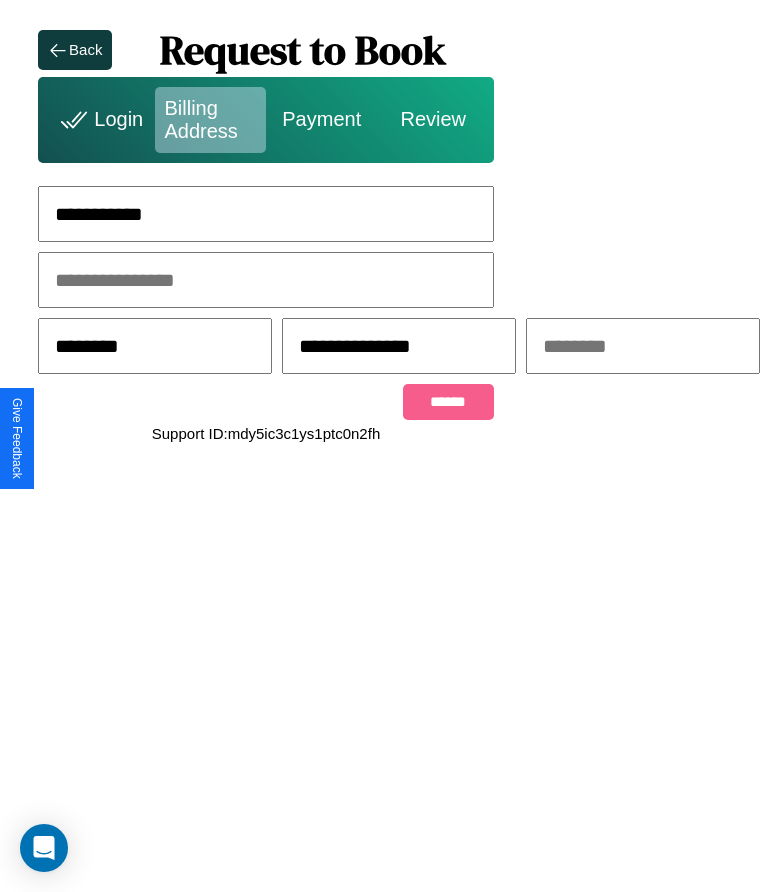 type on "**********" 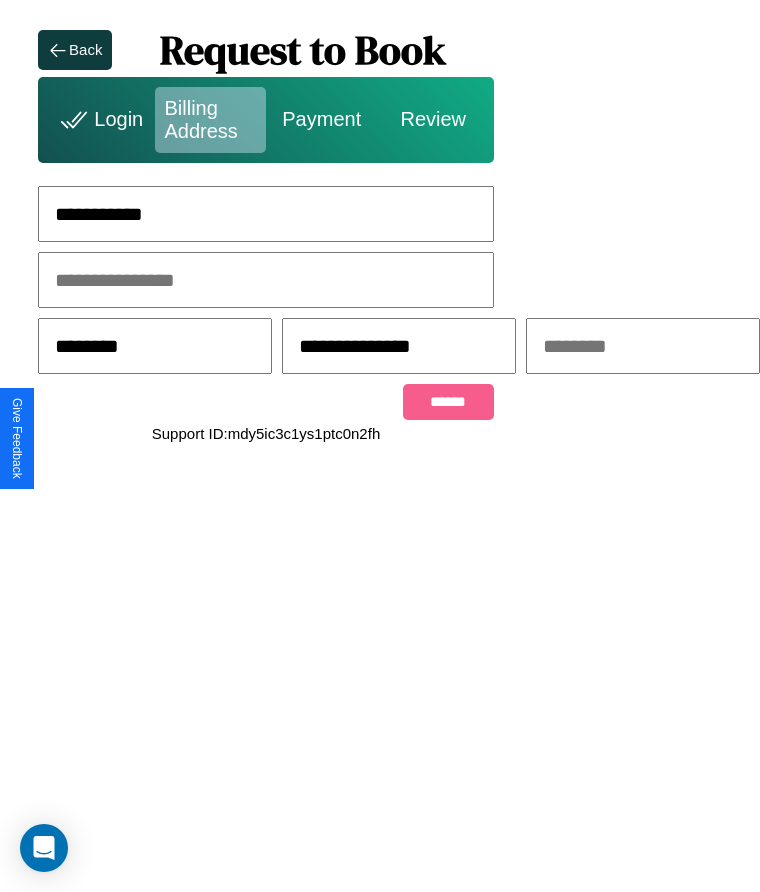 click at bounding box center (643, 346) 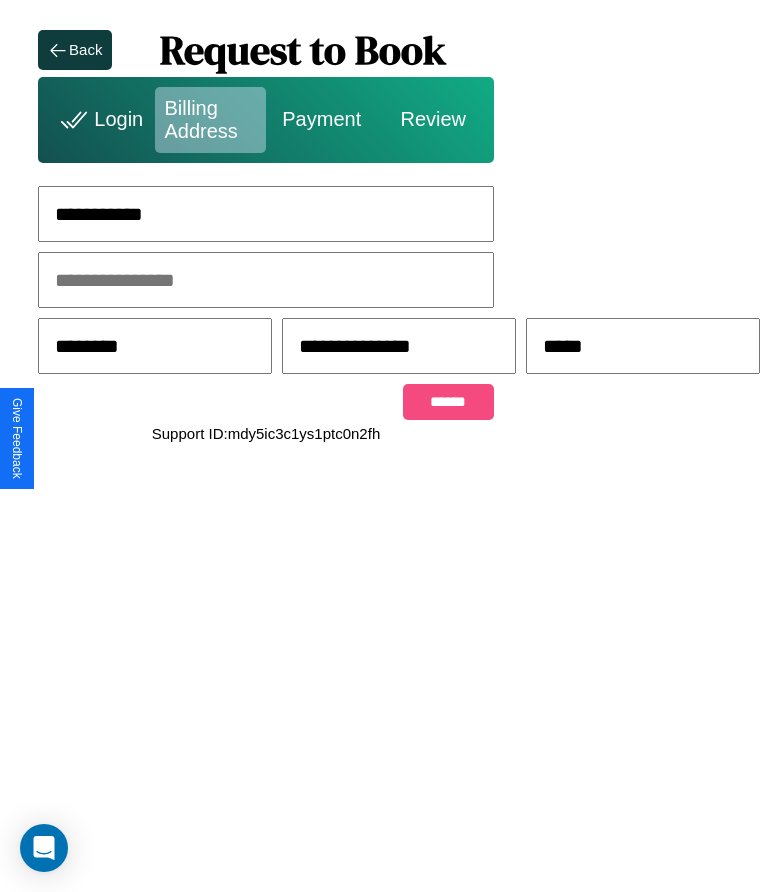 type on "*****" 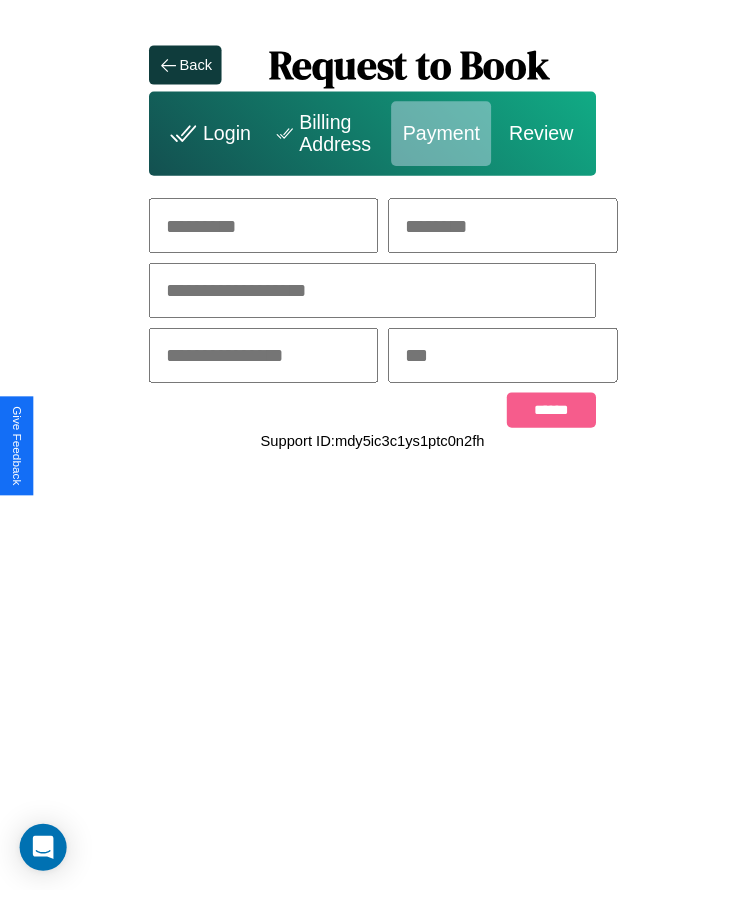 scroll, scrollTop: 0, scrollLeft: 0, axis: both 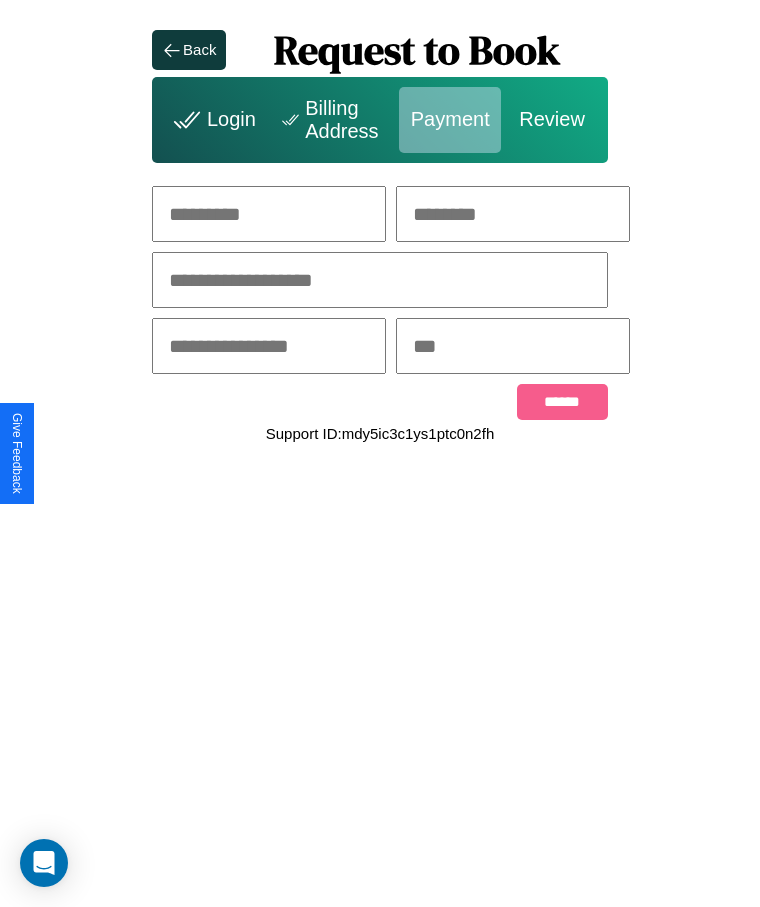 click at bounding box center [269, 214] 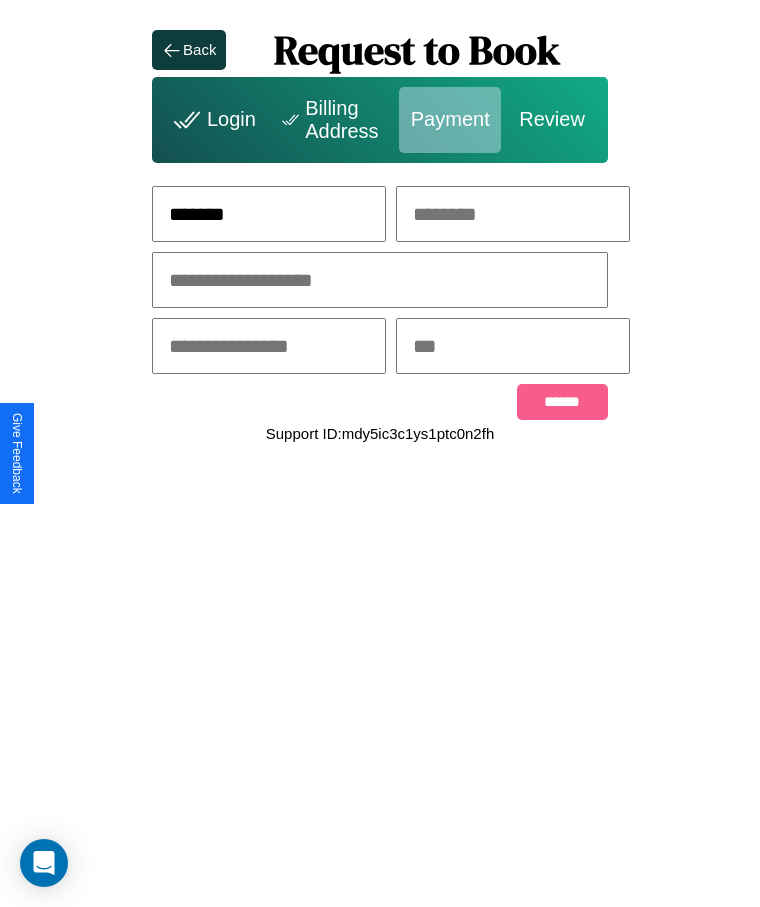 type on "*******" 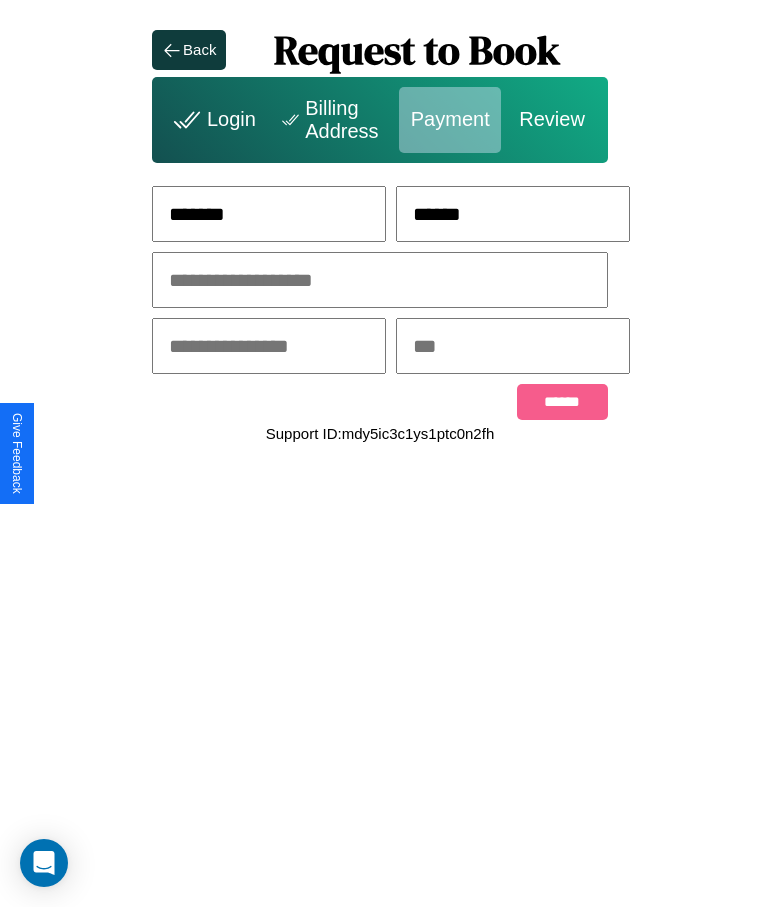 type on "******" 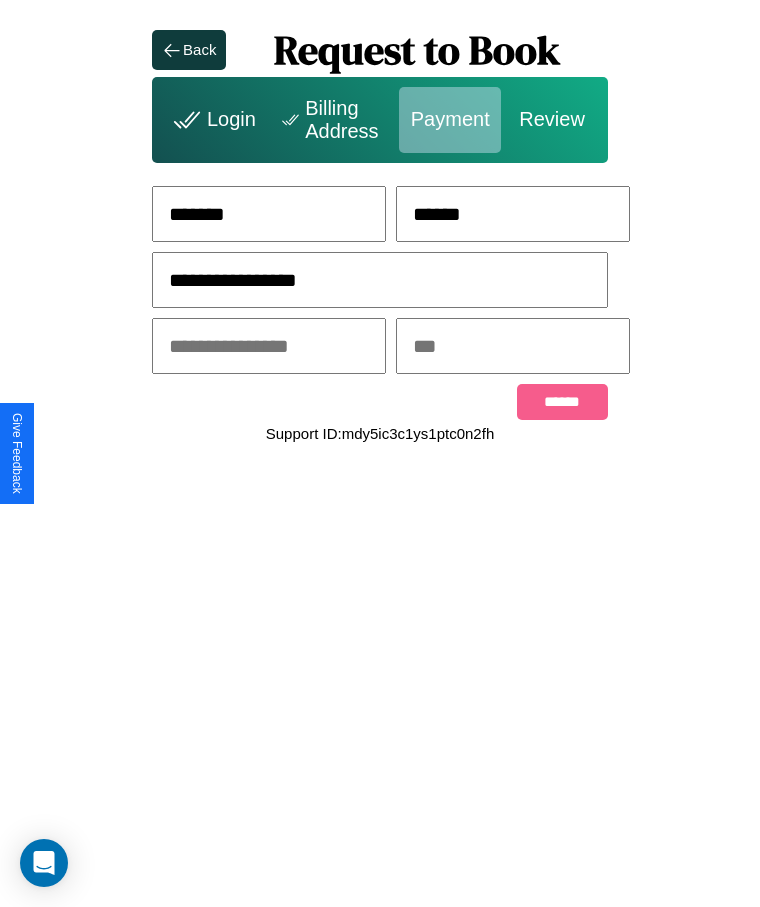 type on "**********" 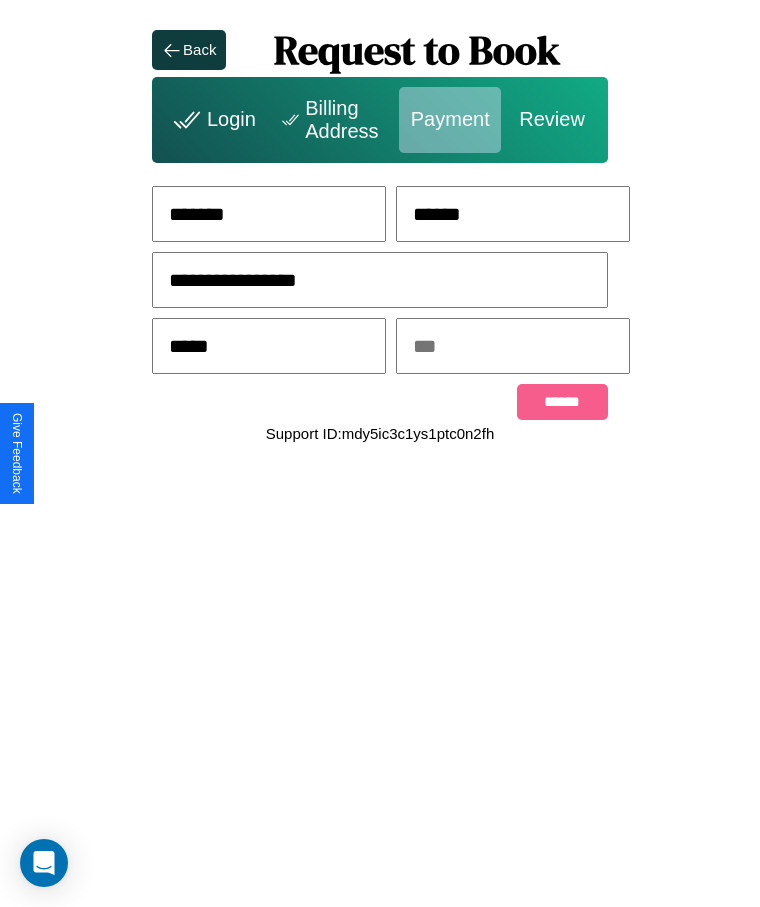 type on "*****" 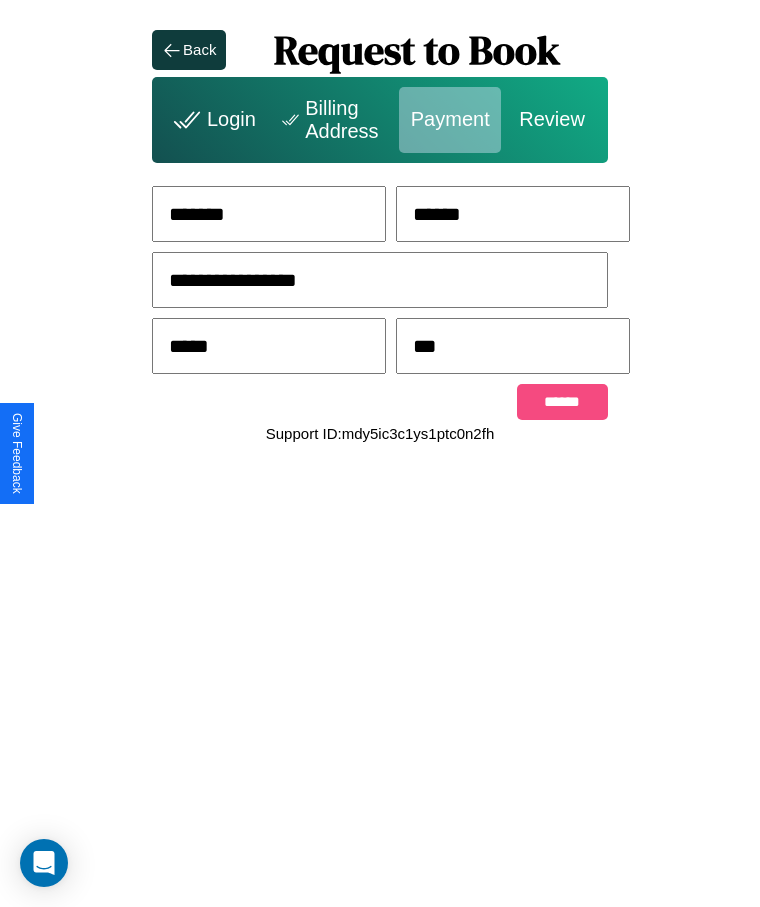 type on "***" 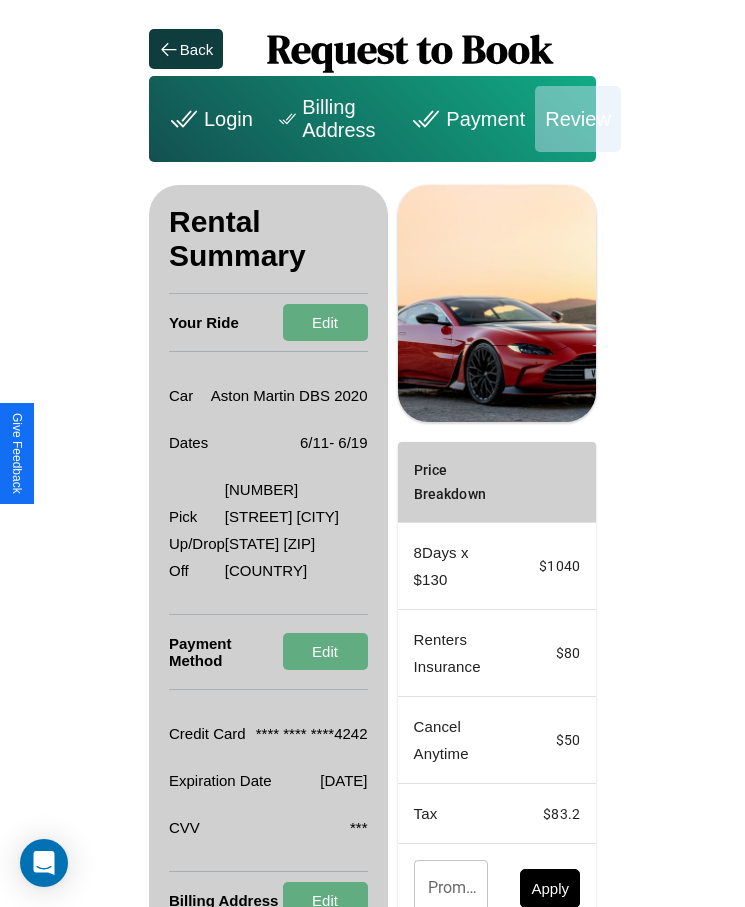 click on "Promo Code" at bounding box center (440, 888) 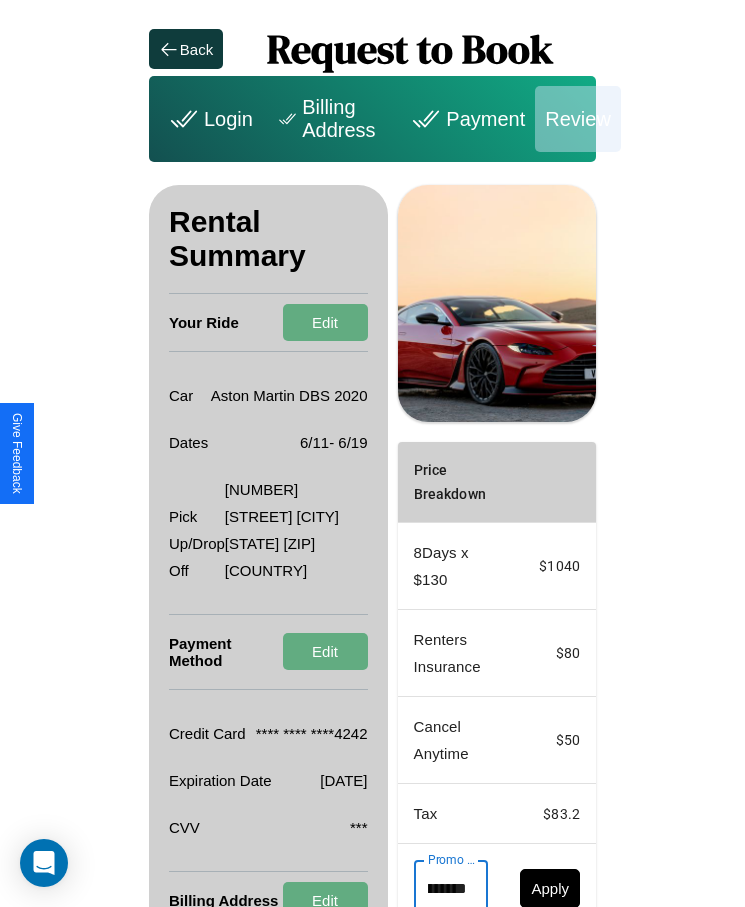scroll, scrollTop: 0, scrollLeft: 67, axis: horizontal 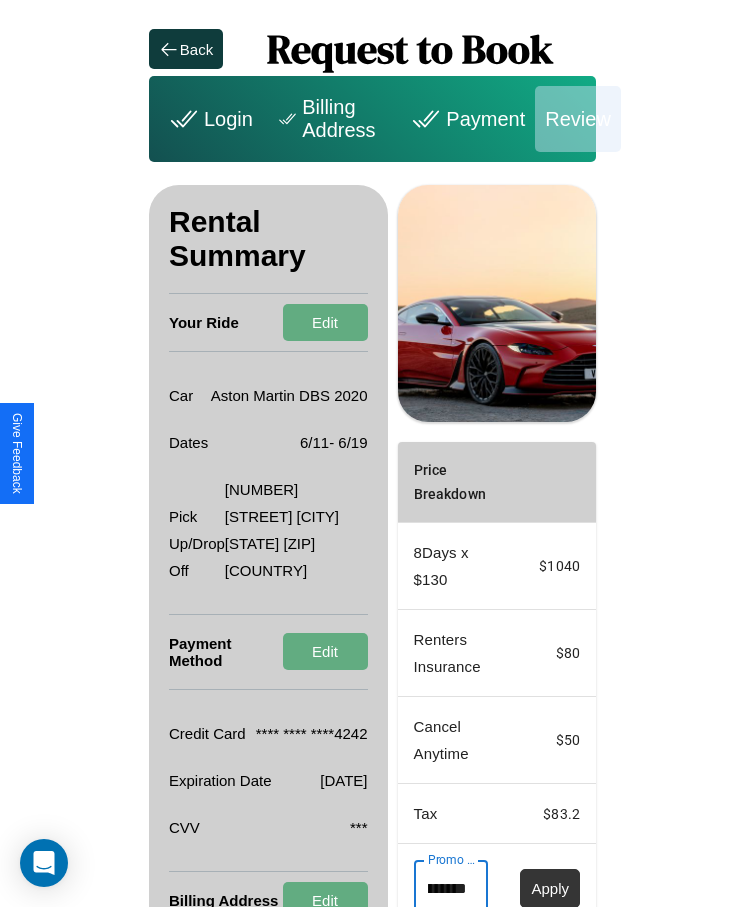 type on "**********" 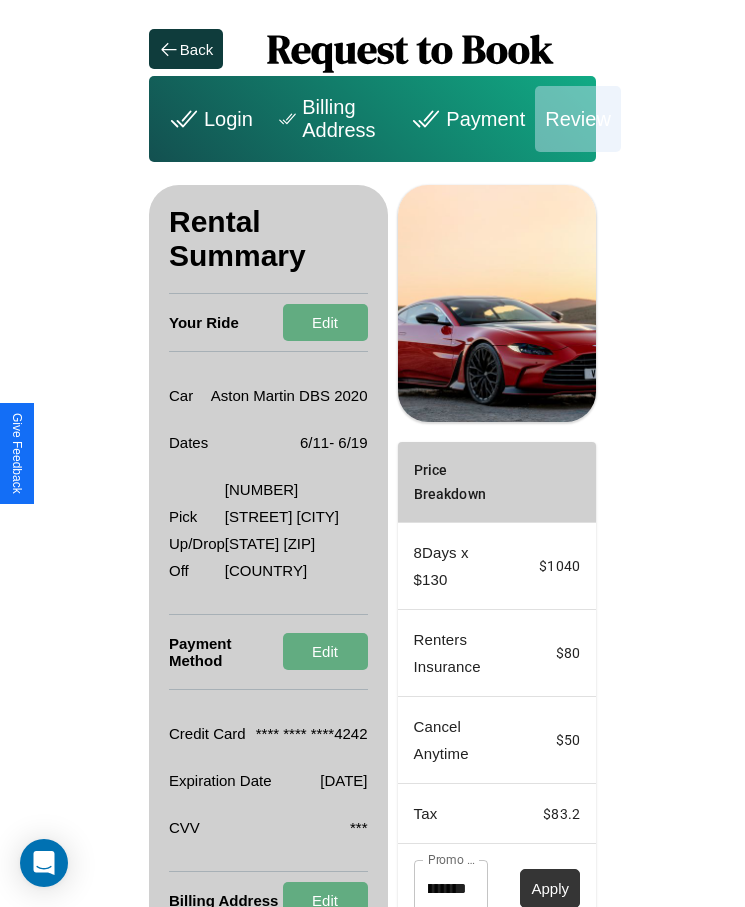 scroll, scrollTop: 0, scrollLeft: 0, axis: both 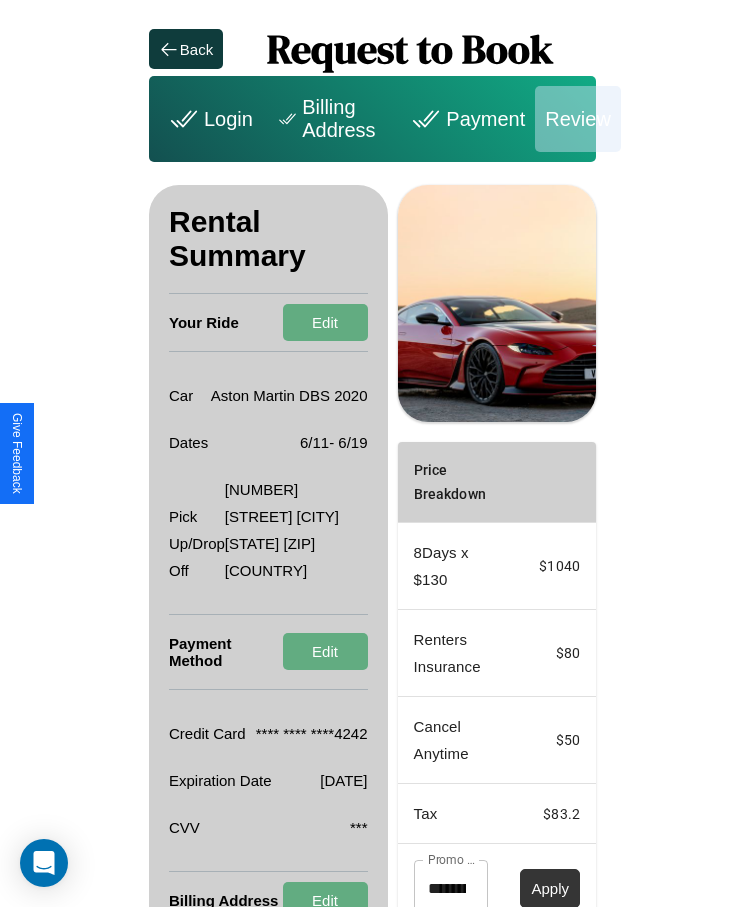 click on "Apply" at bounding box center (550, 888) 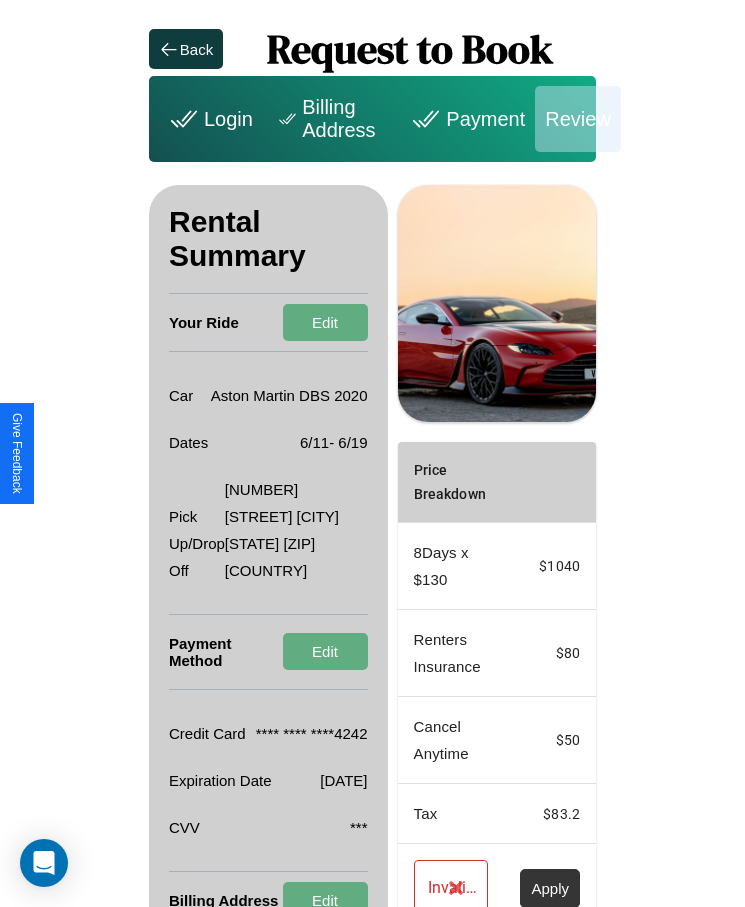 scroll, scrollTop: 164, scrollLeft: 0, axis: vertical 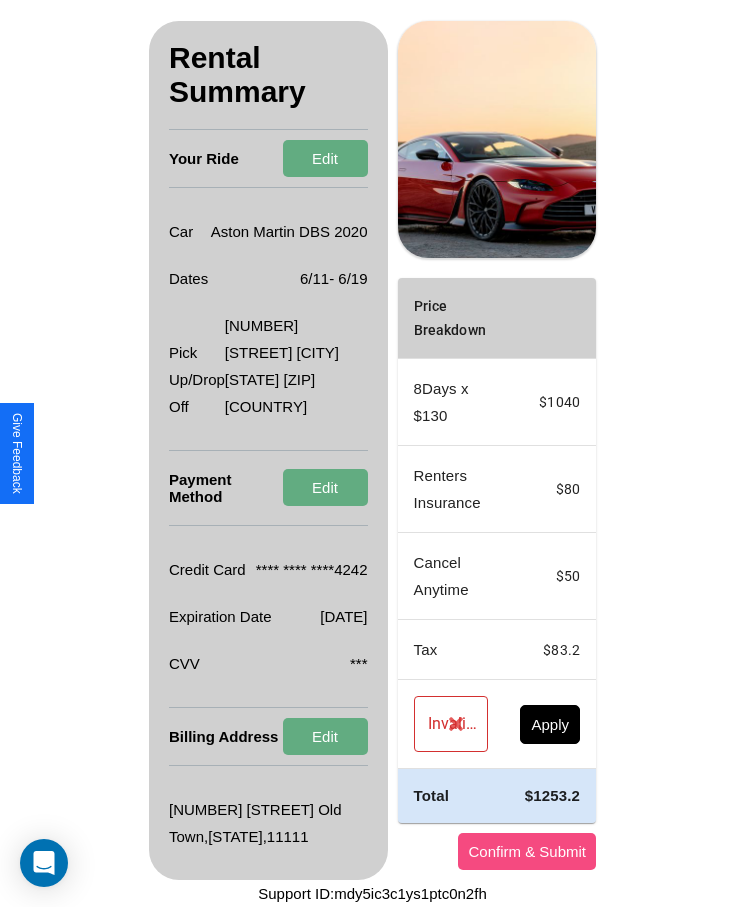 click on "Confirm & Submit" at bounding box center [527, 851] 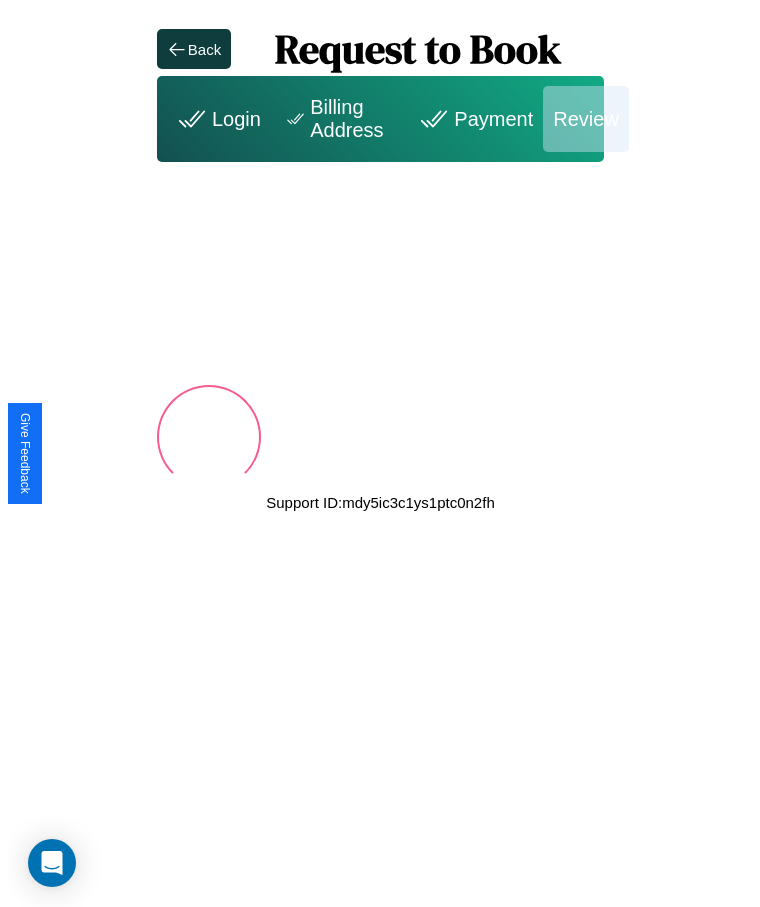 scroll, scrollTop: 0, scrollLeft: 0, axis: both 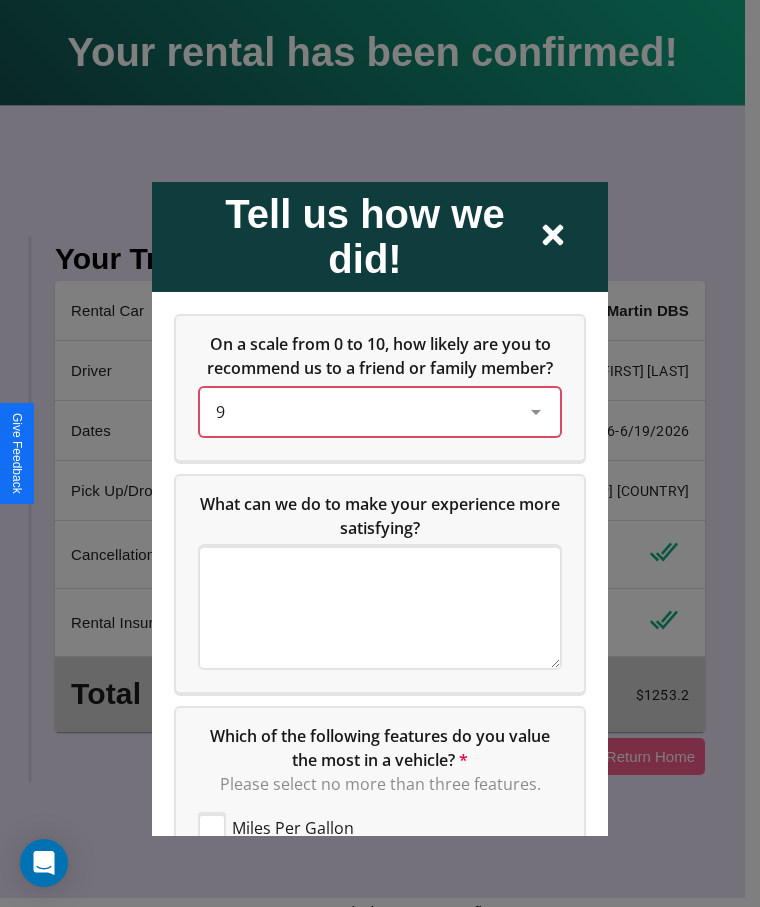 click on "9" at bounding box center [364, 411] 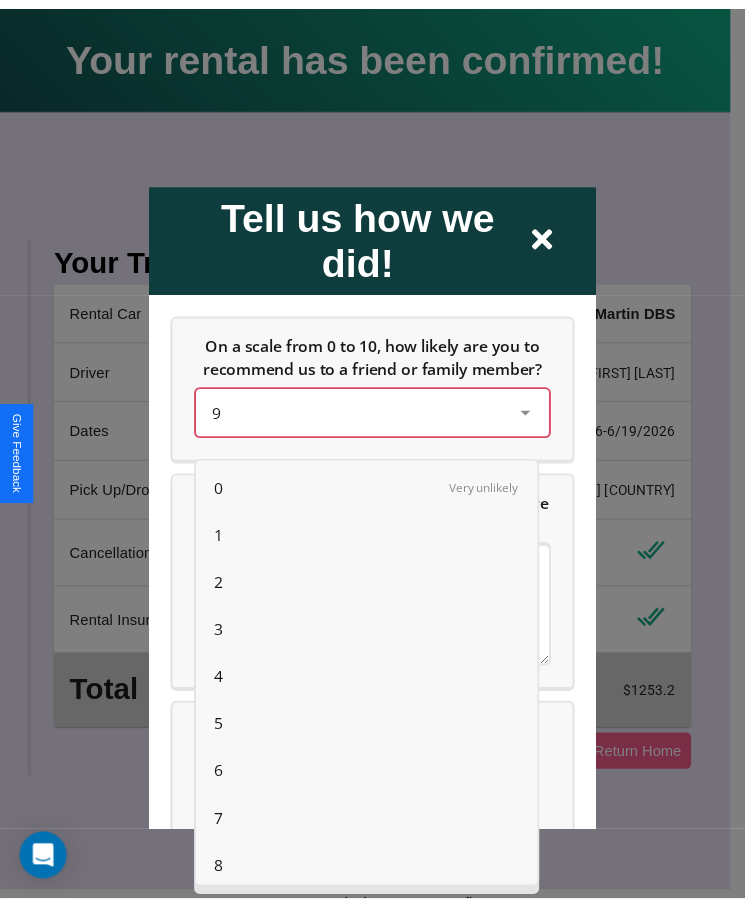 scroll, scrollTop: 56, scrollLeft: 0, axis: vertical 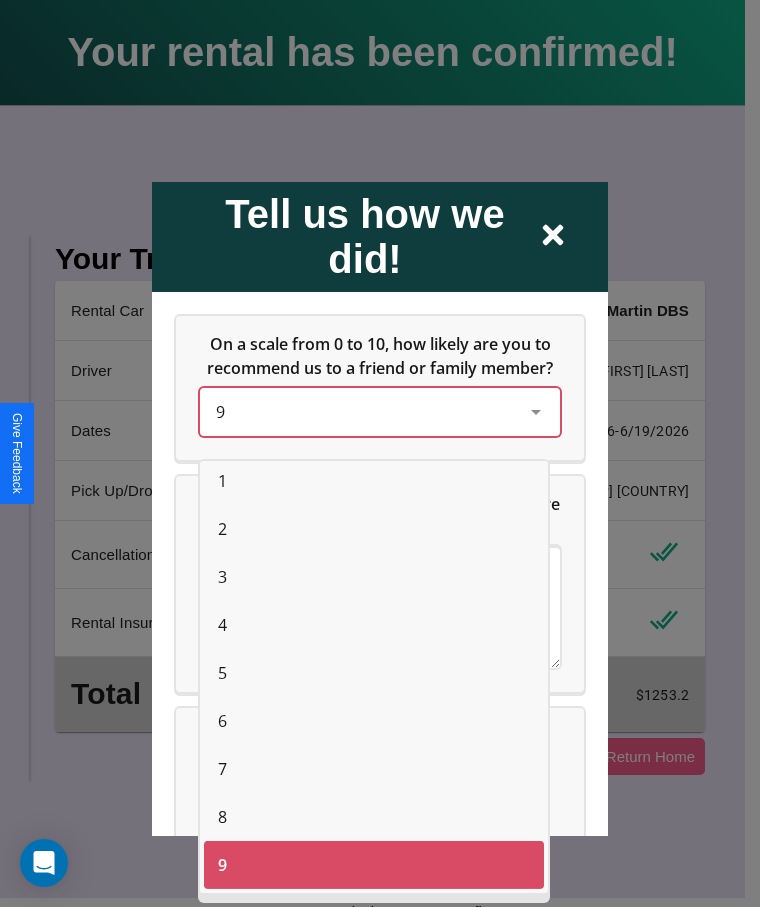 click on "6" at bounding box center (222, 721) 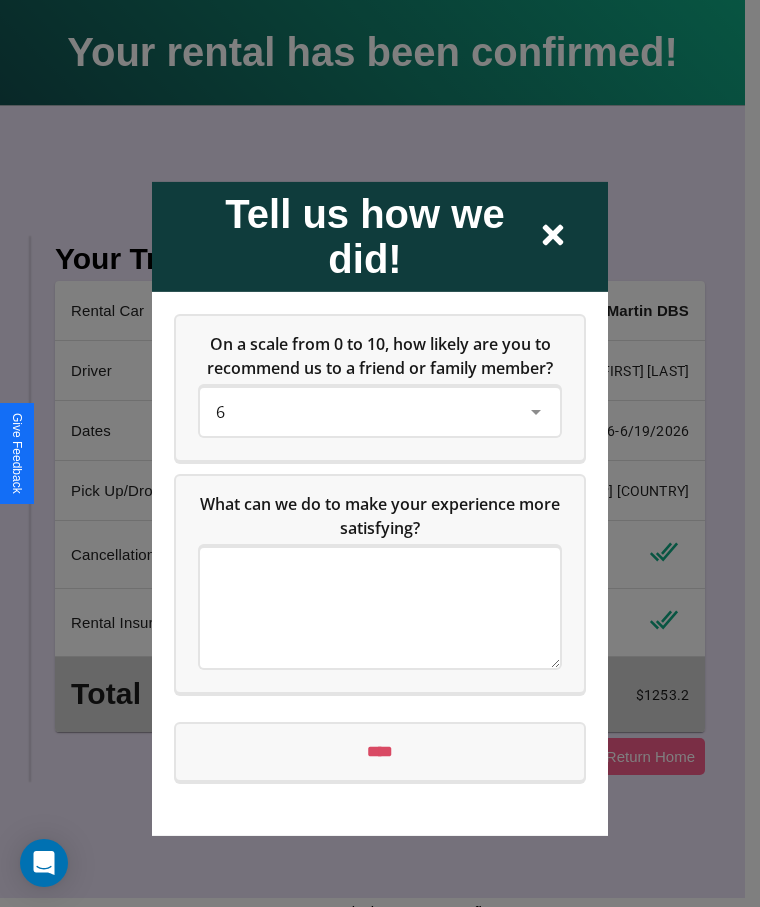 click 